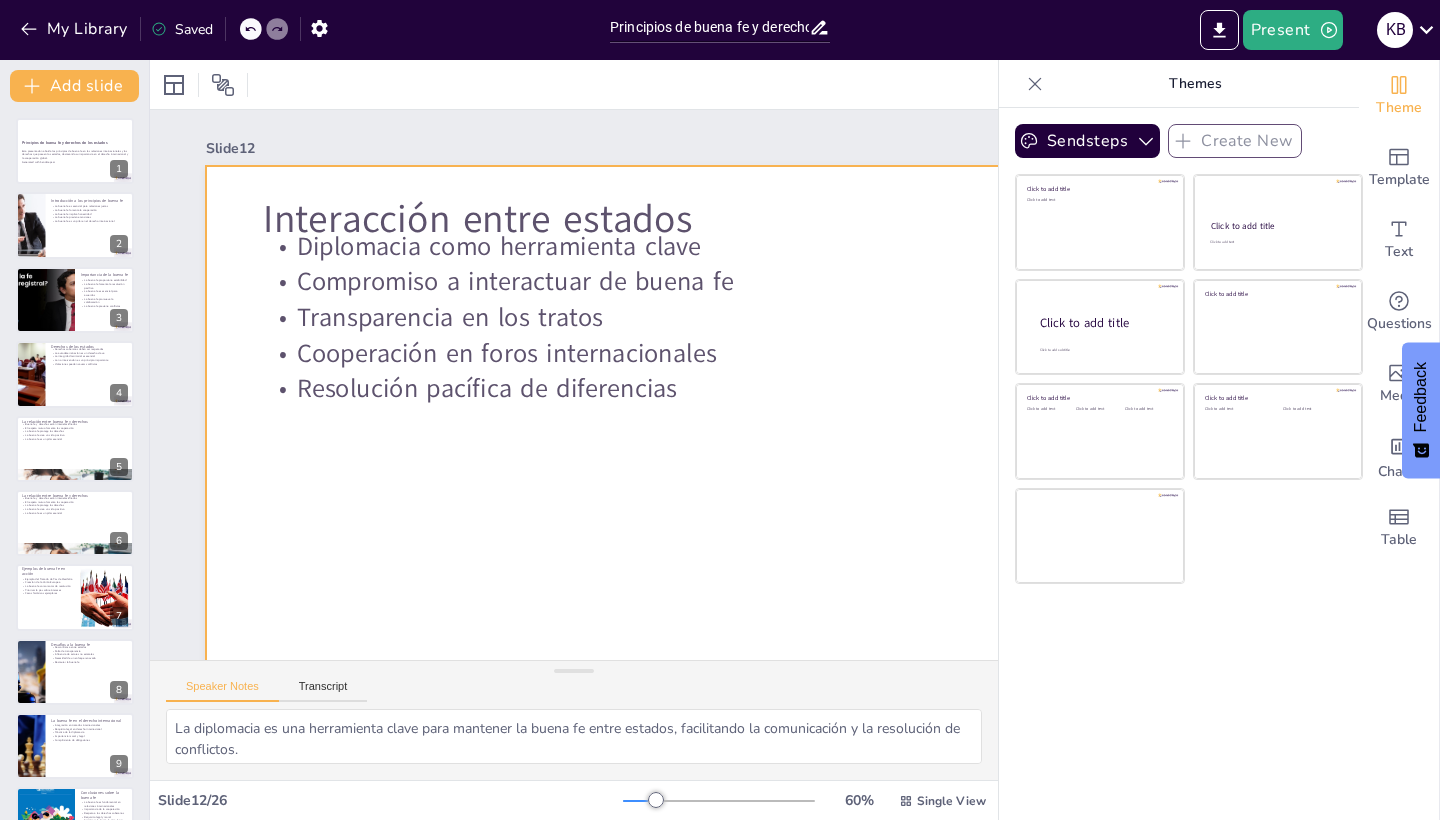 scroll, scrollTop: 0, scrollLeft: 0, axis: both 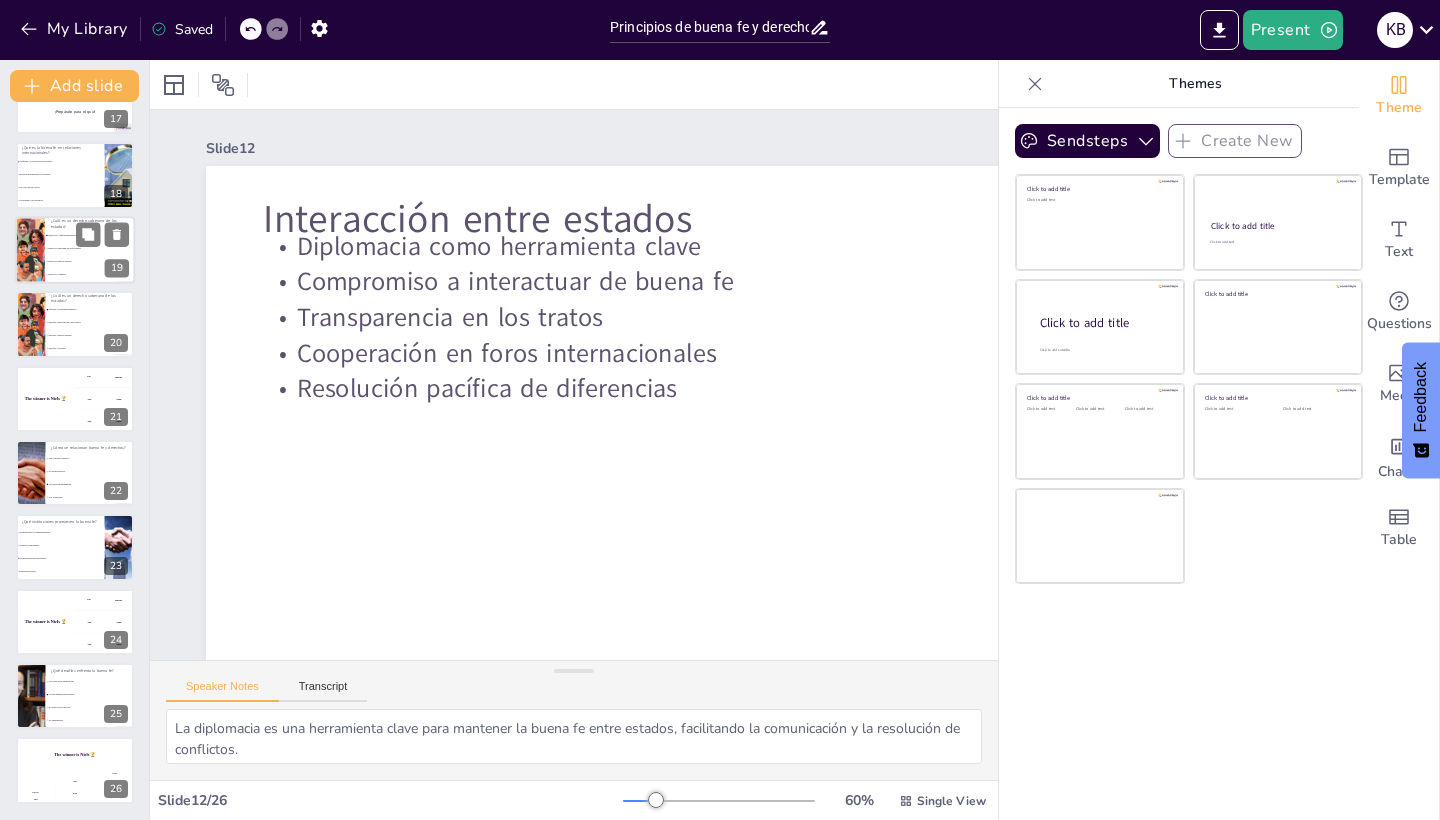 checkbox on "true" 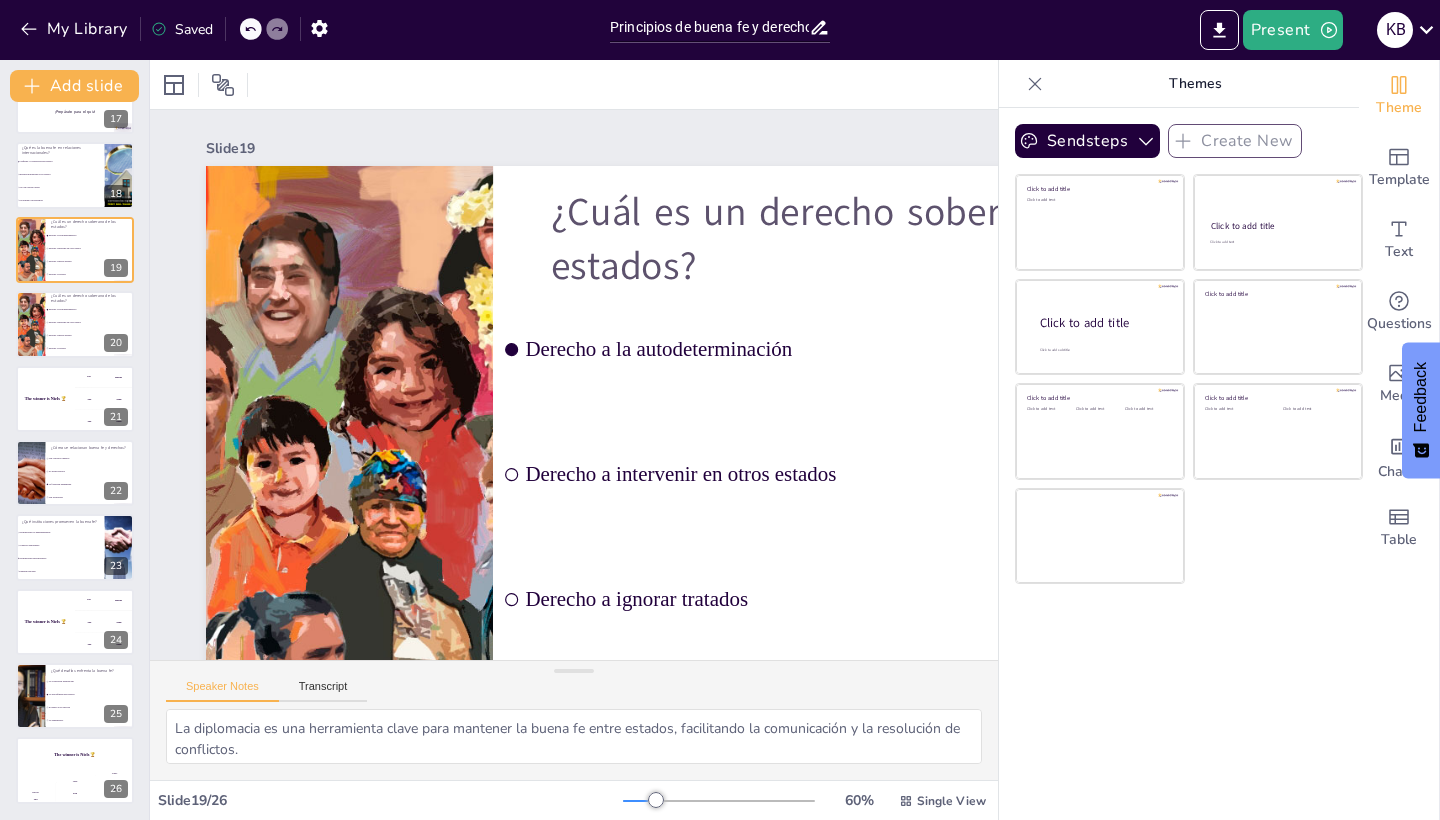 checkbox on "true" 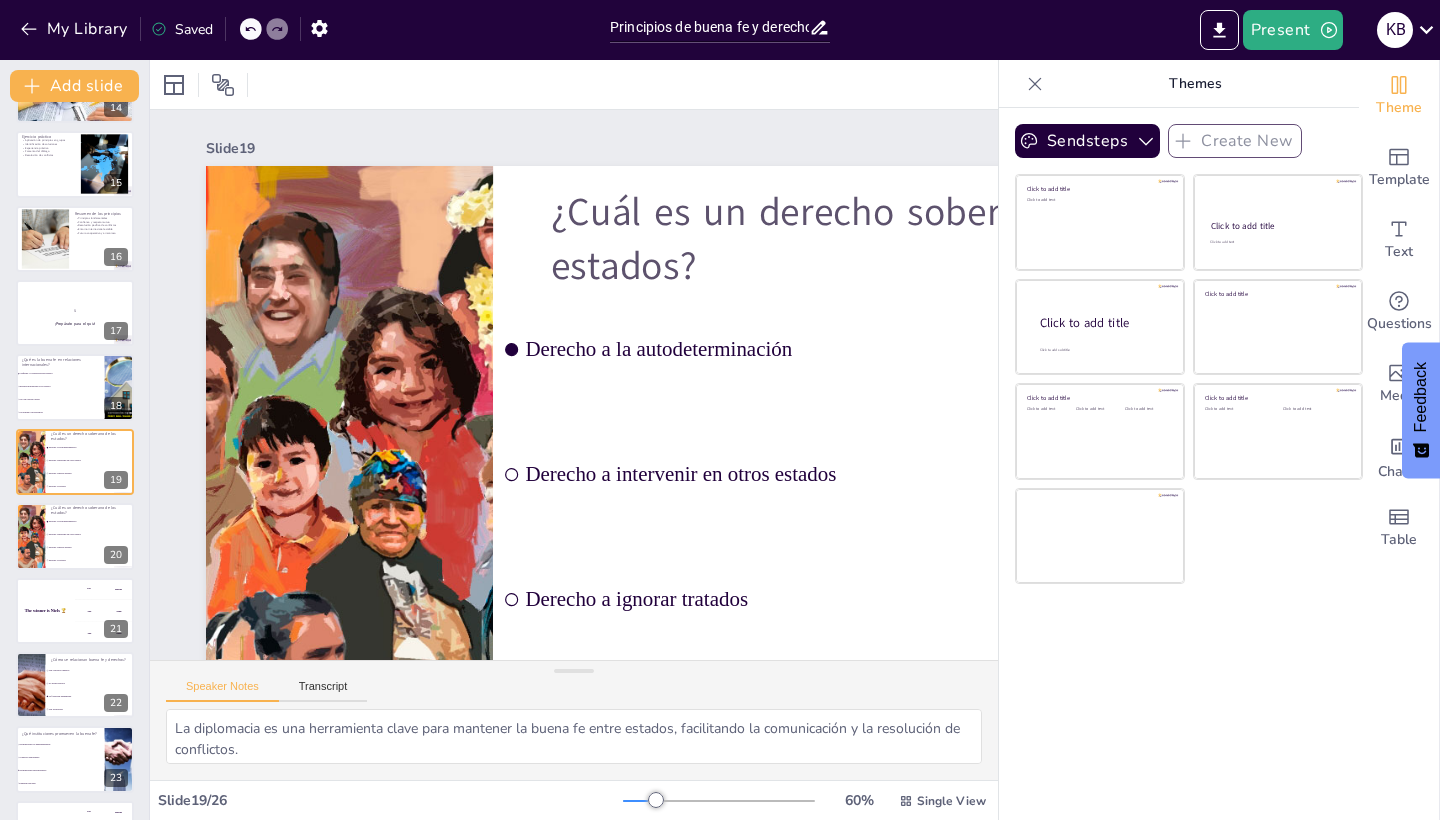 checkbox on "true" 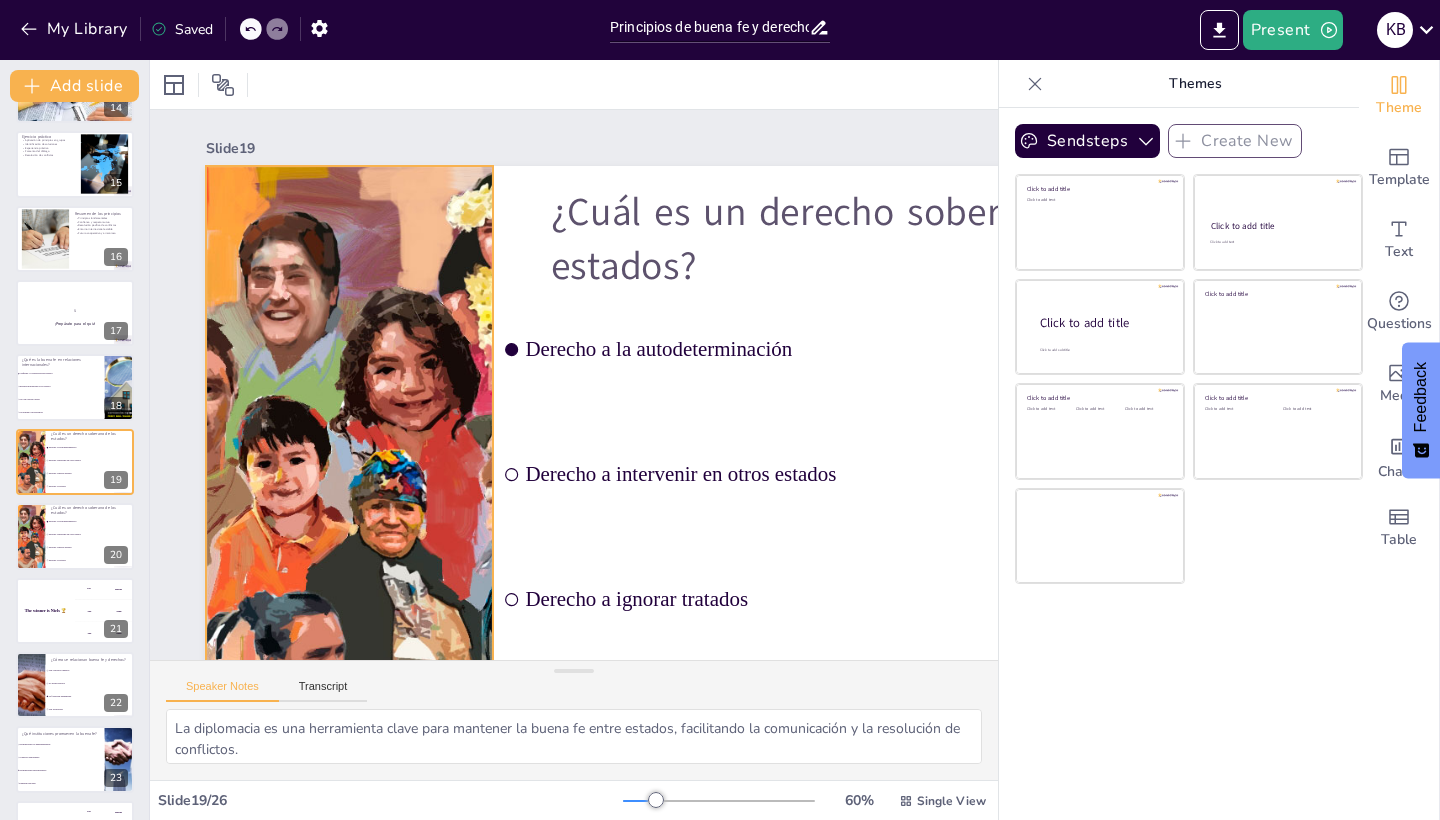 checkbox on "true" 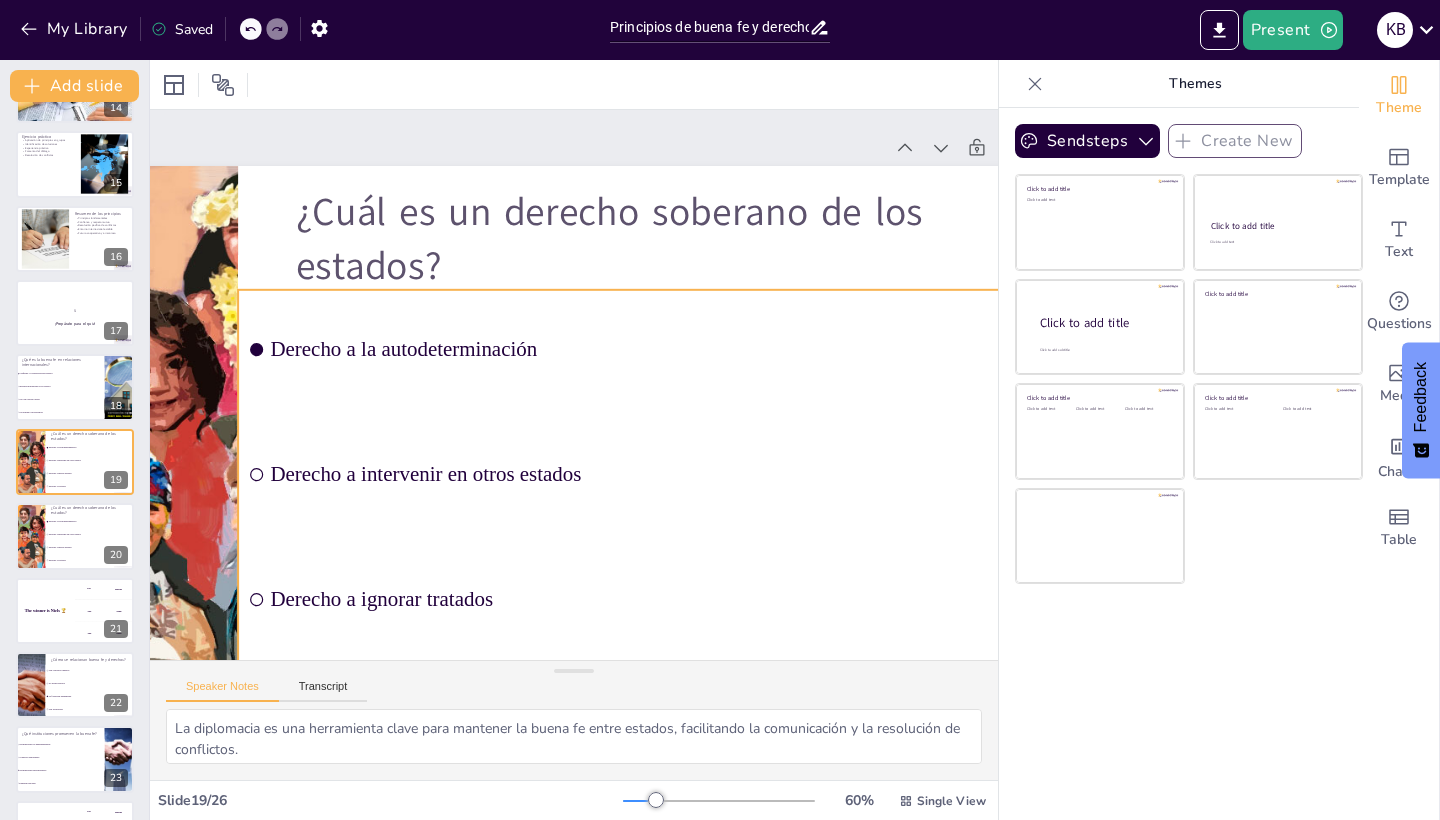 scroll, scrollTop: 2, scrollLeft: 255, axis: both 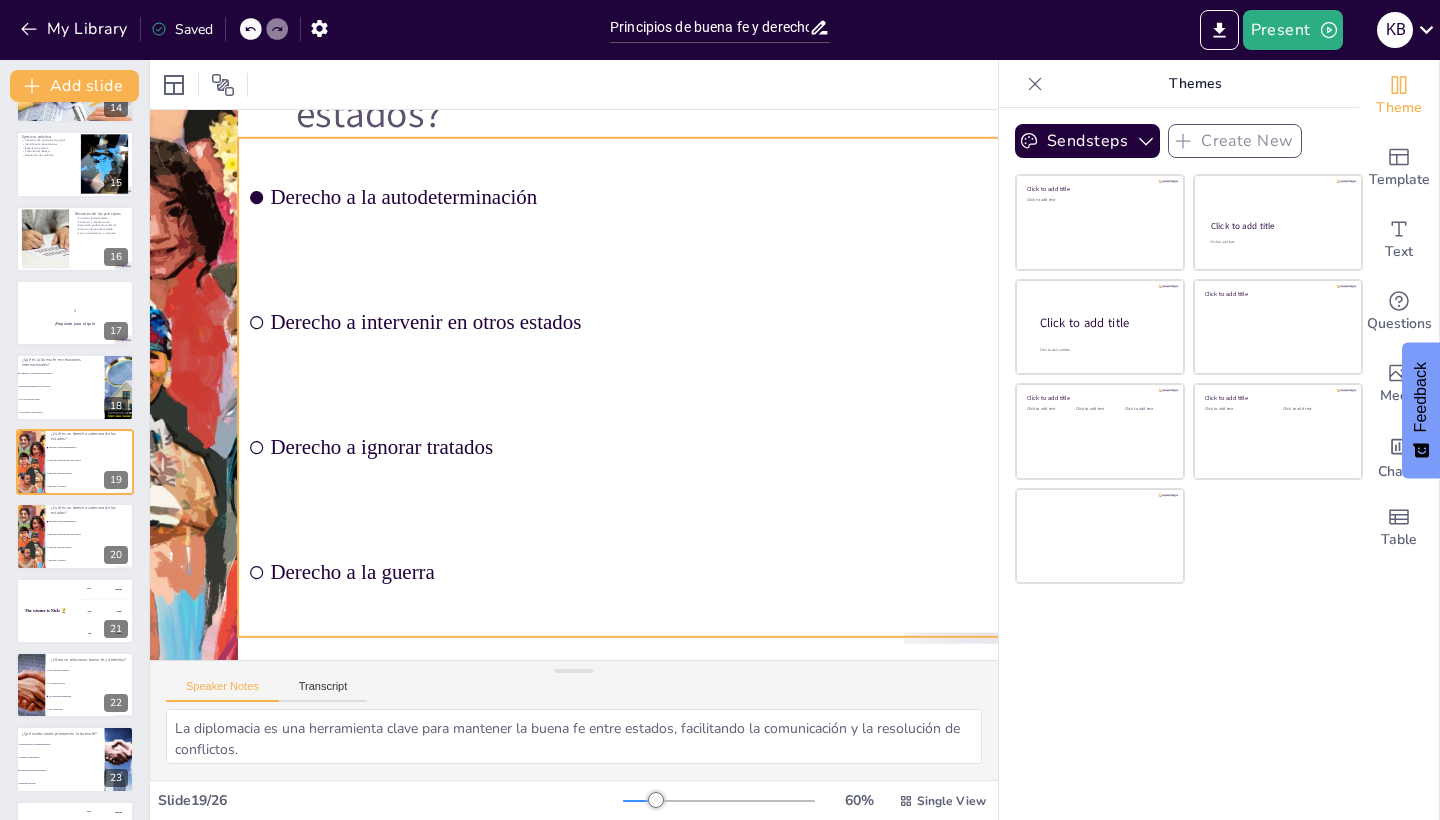 checkbox on "true" 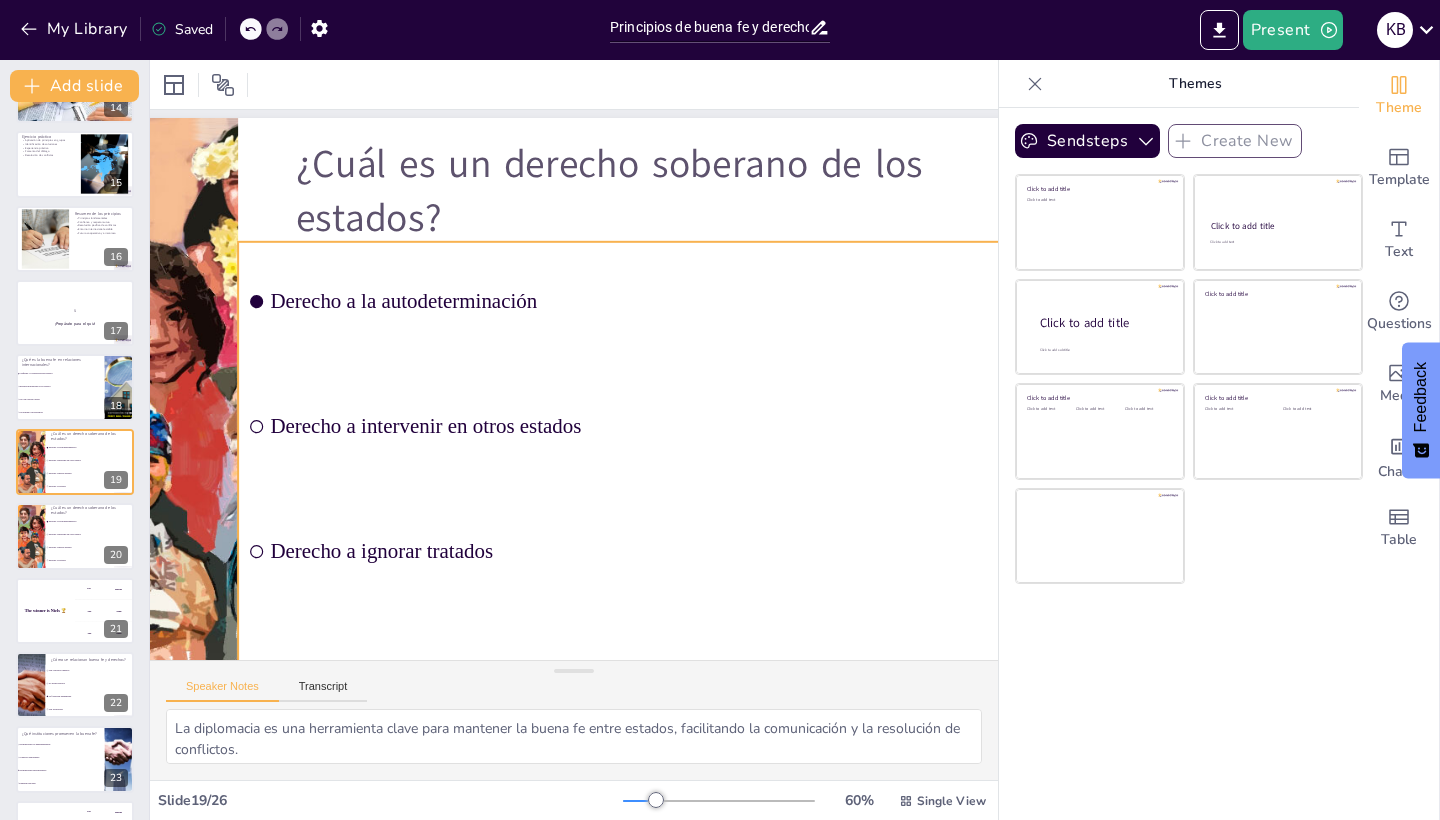 scroll, scrollTop: 45, scrollLeft: 255, axis: both 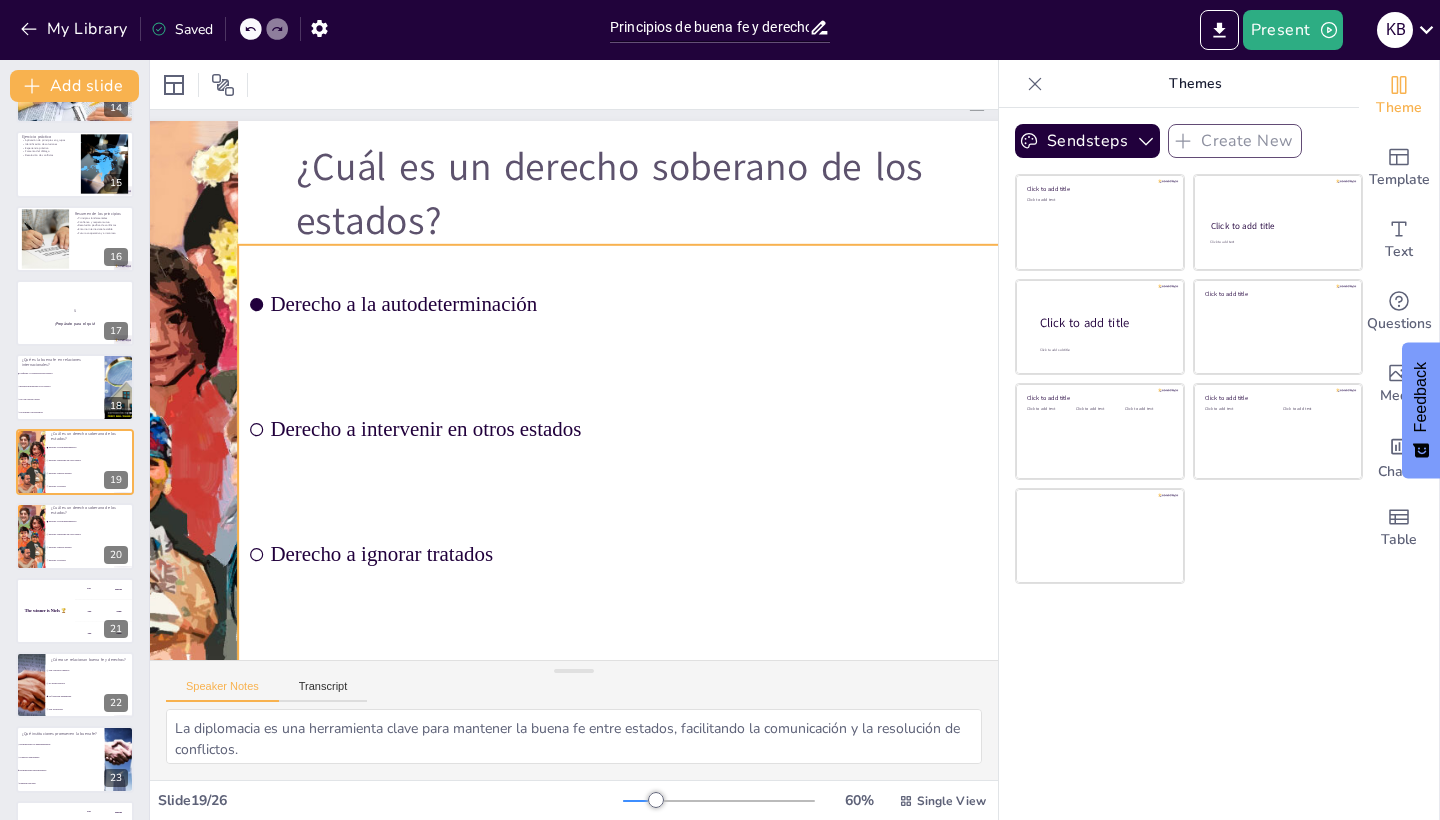 checkbox on "true" 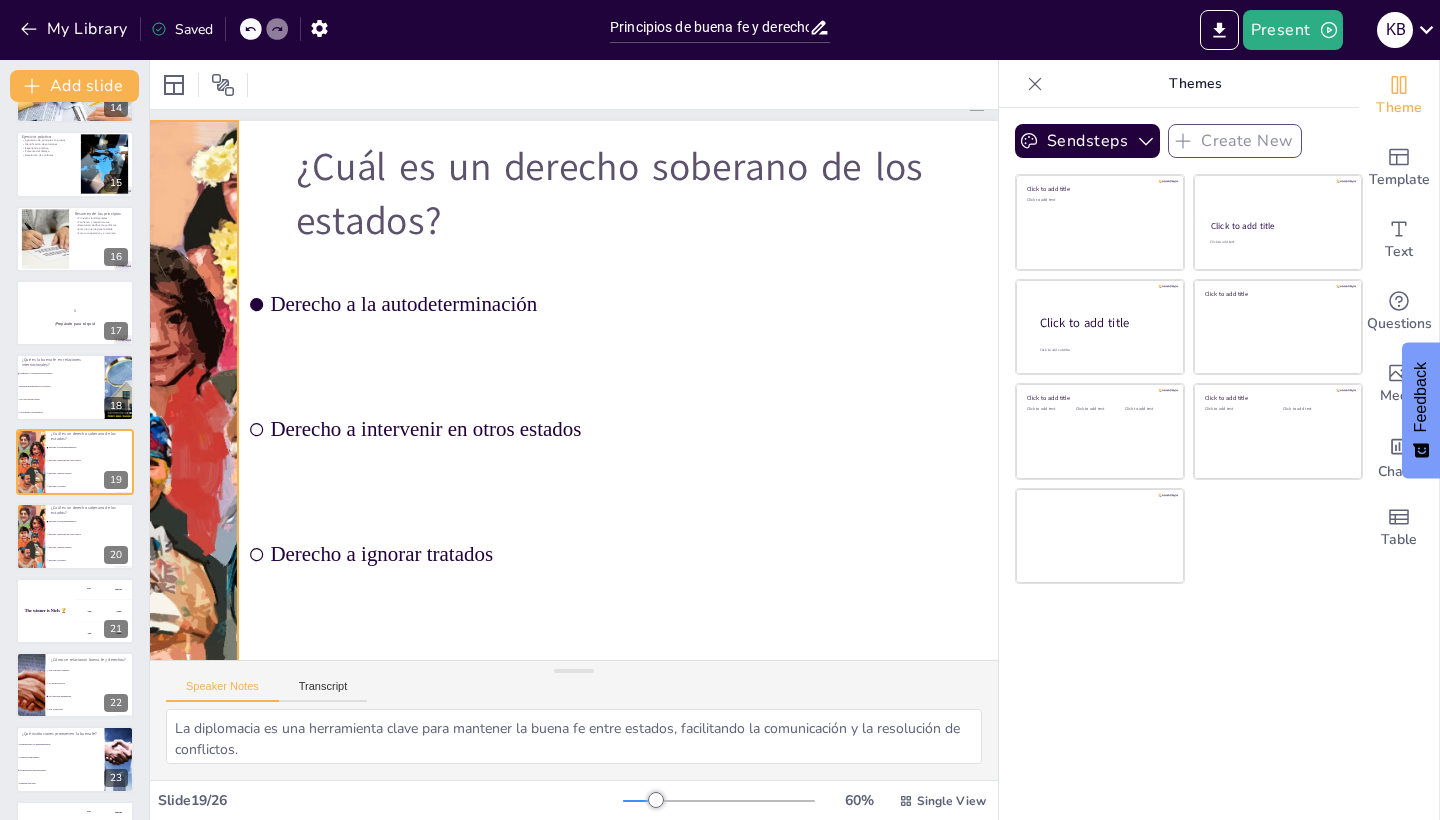 checkbox on "true" 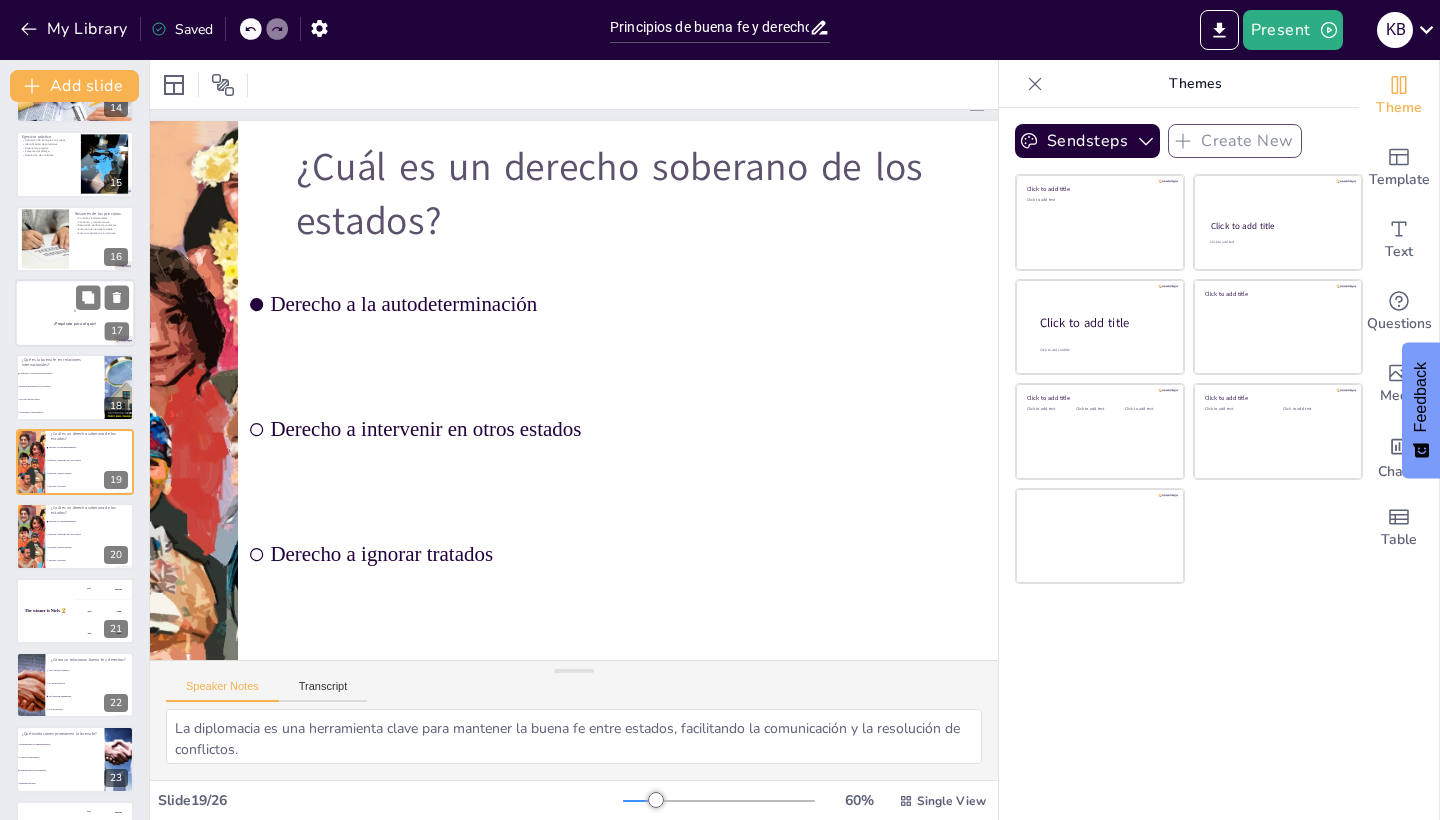 checkbox on "true" 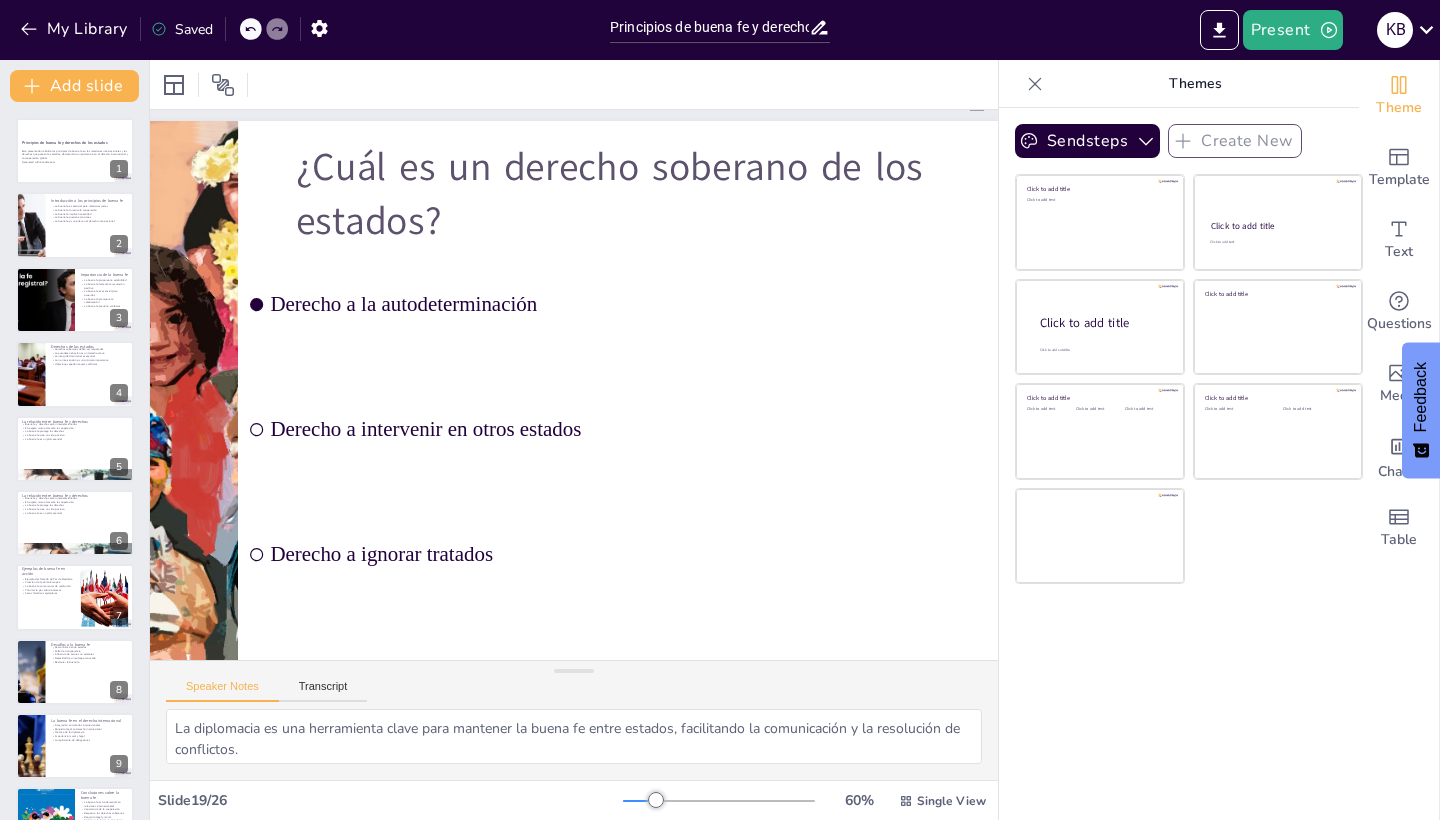 scroll, scrollTop: 0, scrollLeft: 0, axis: both 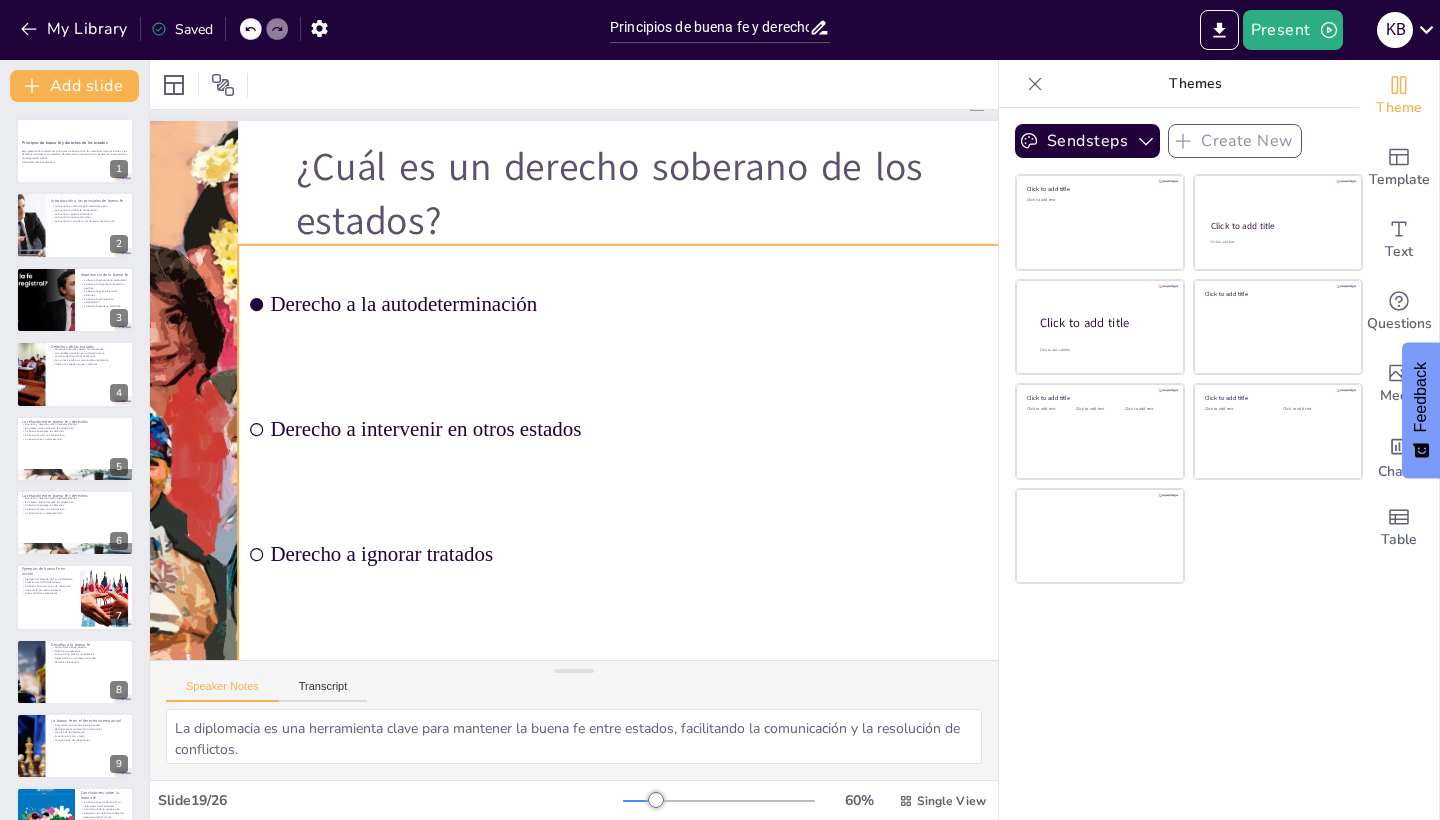 checkbox on "true" 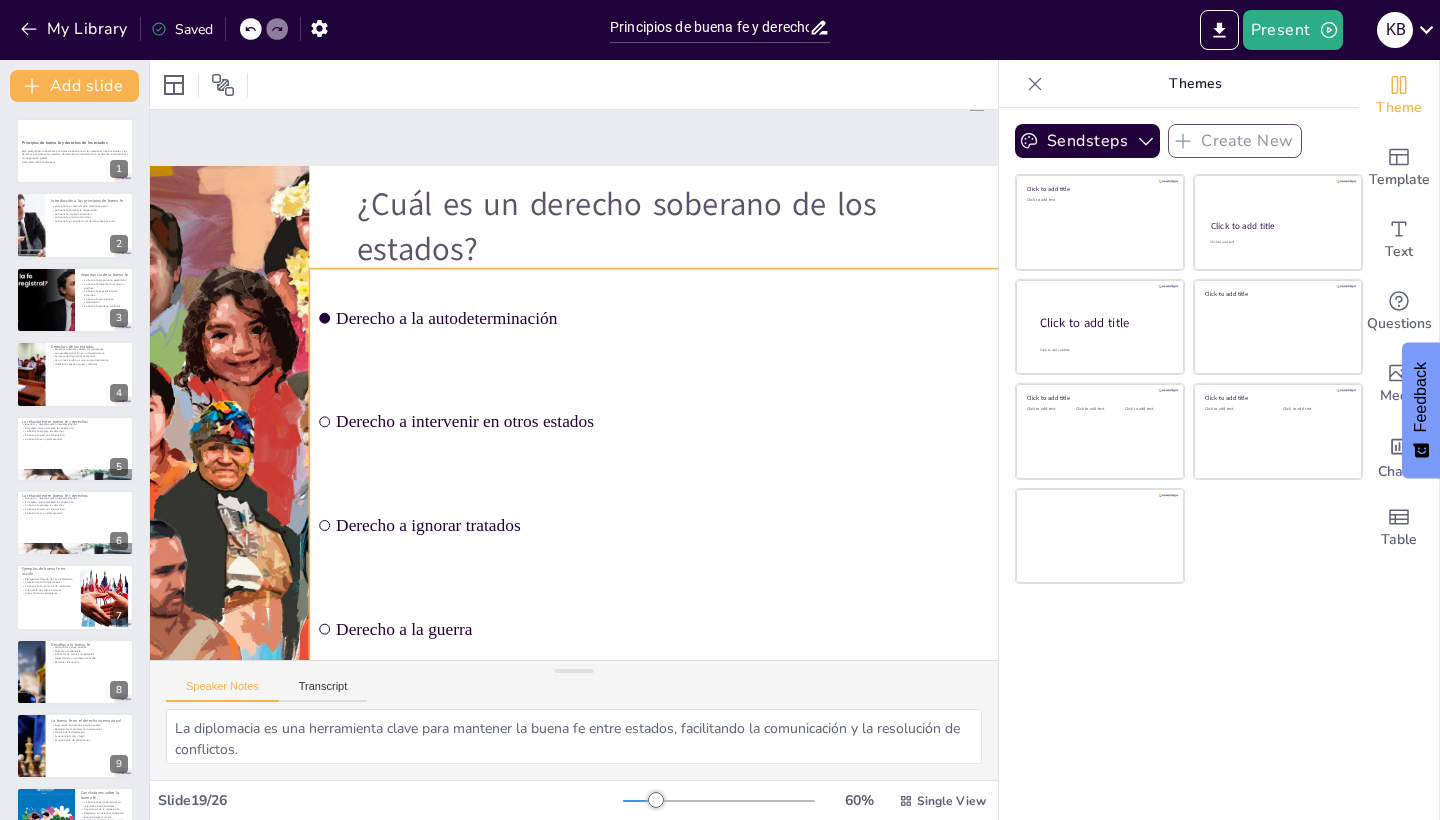 checkbox on "true" 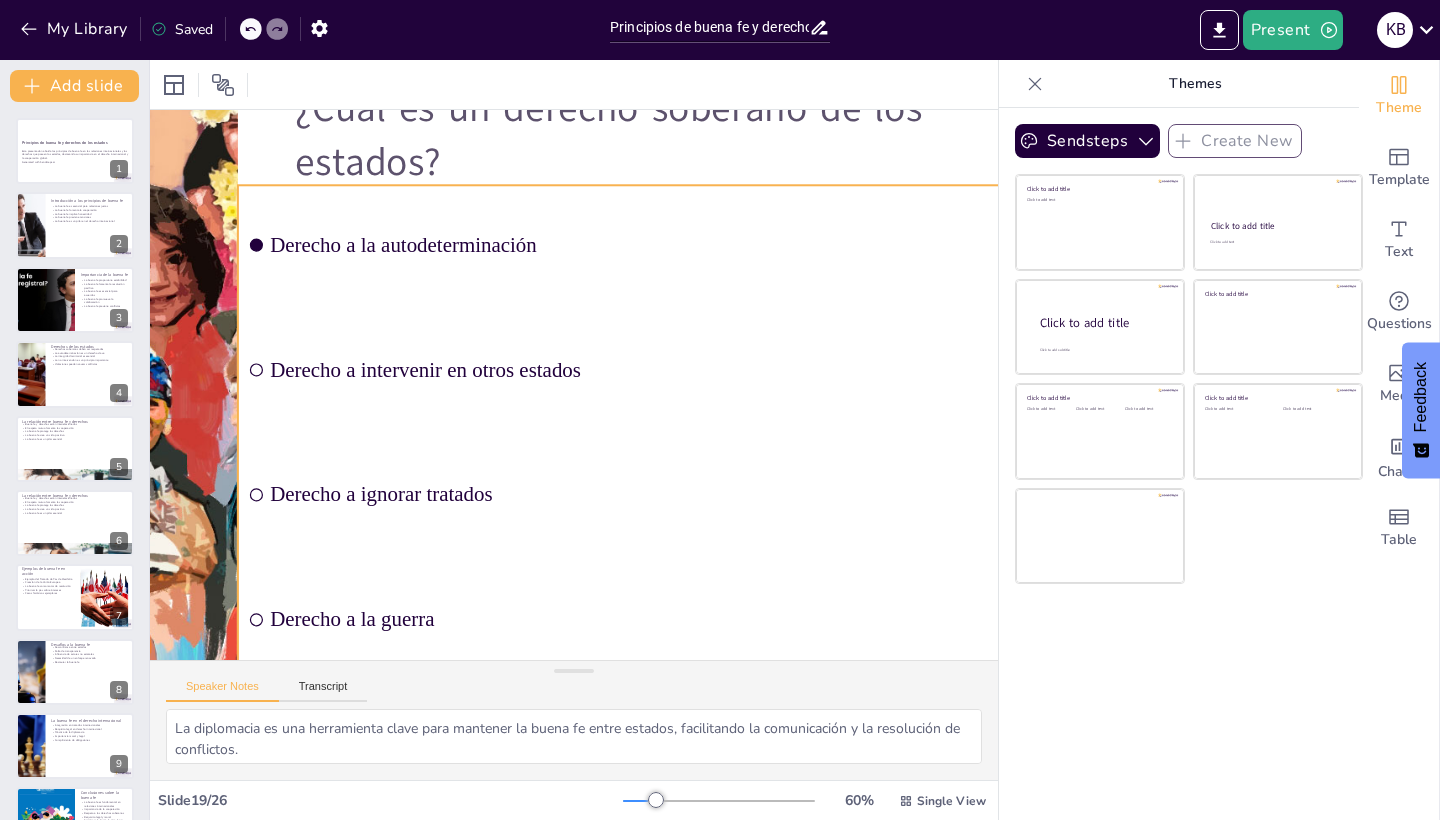 checkbox on "true" 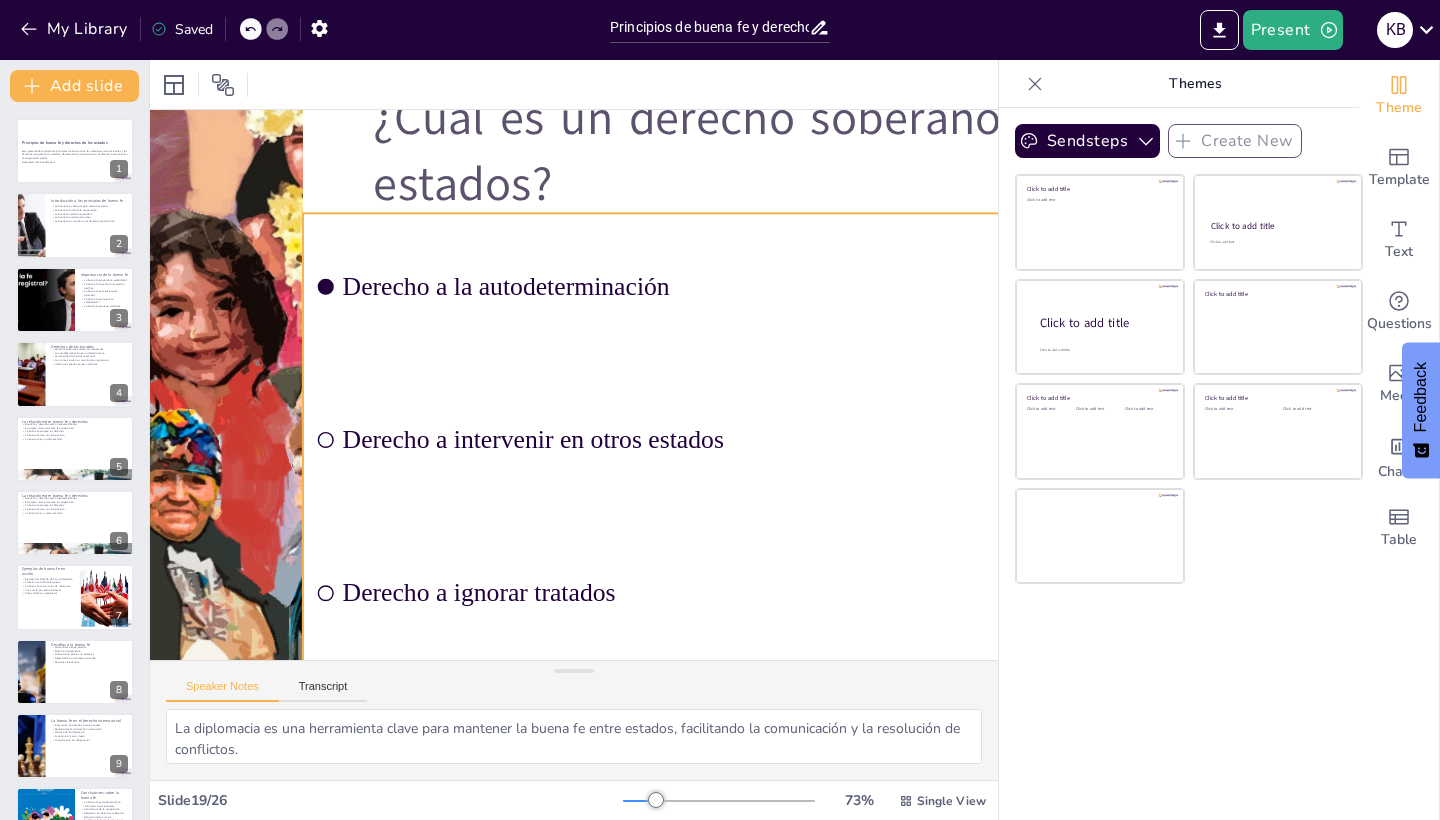 checkbox on "true" 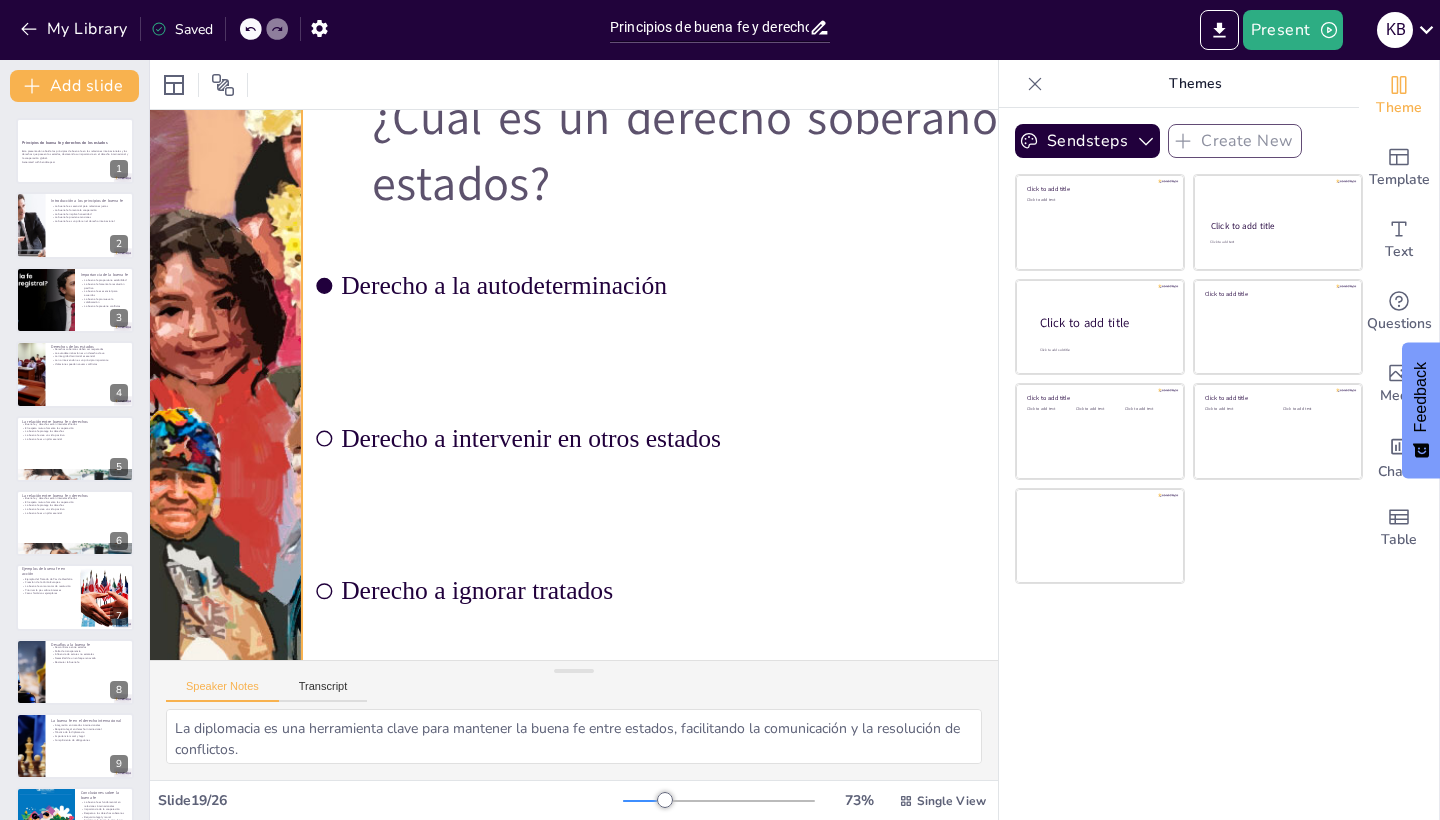 checkbox on "true" 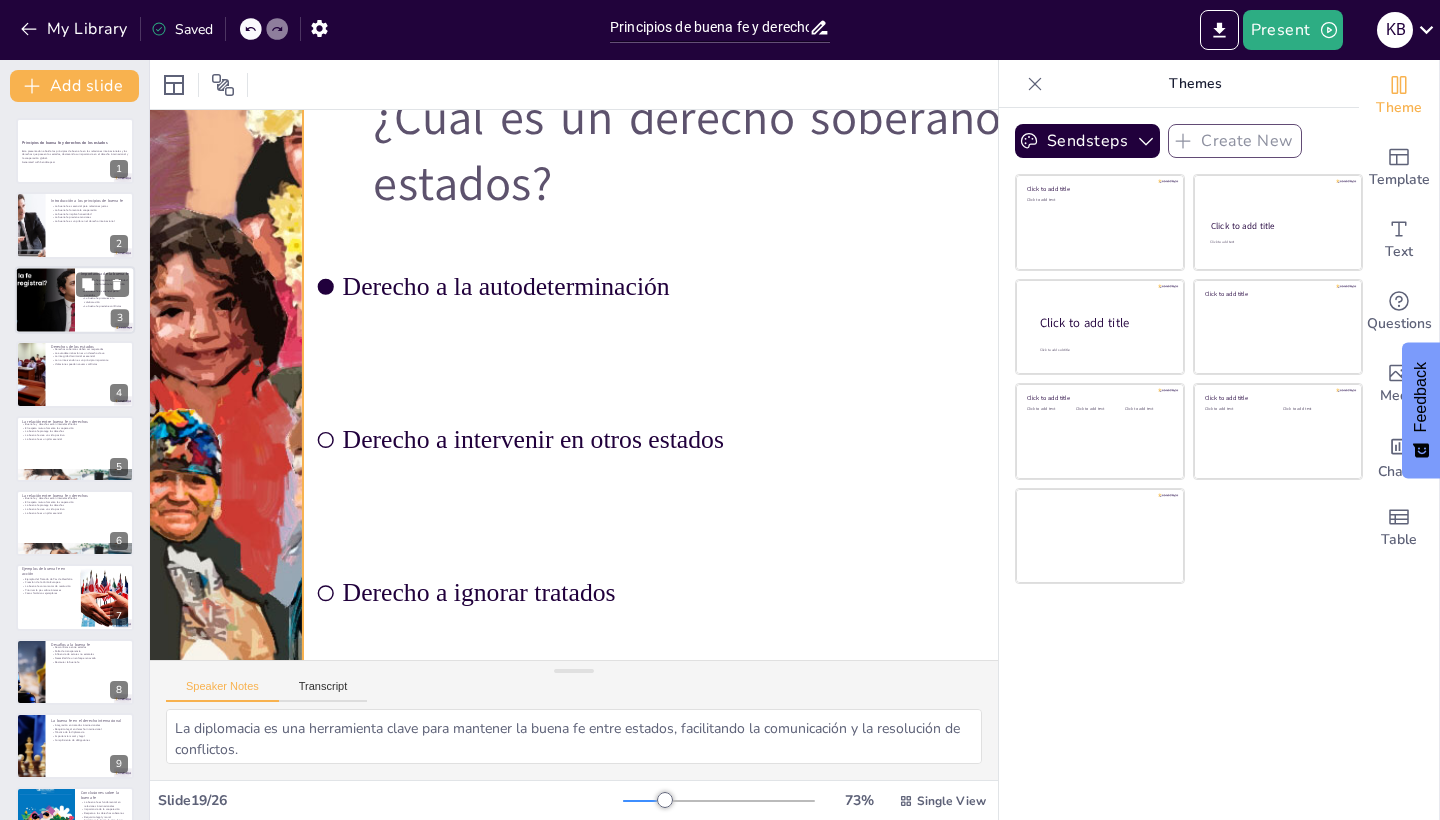 checkbox on "true" 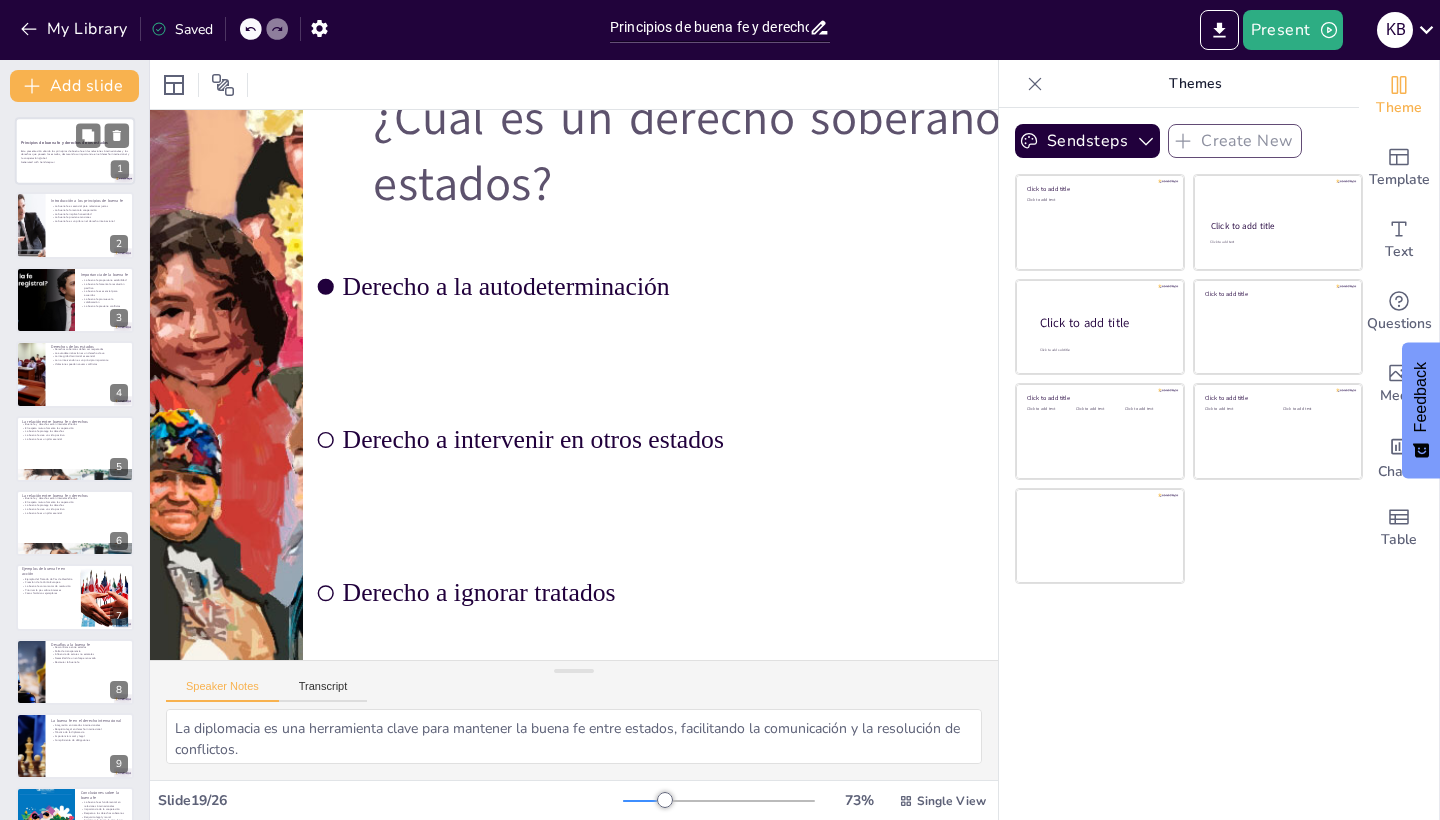 checkbox on "true" 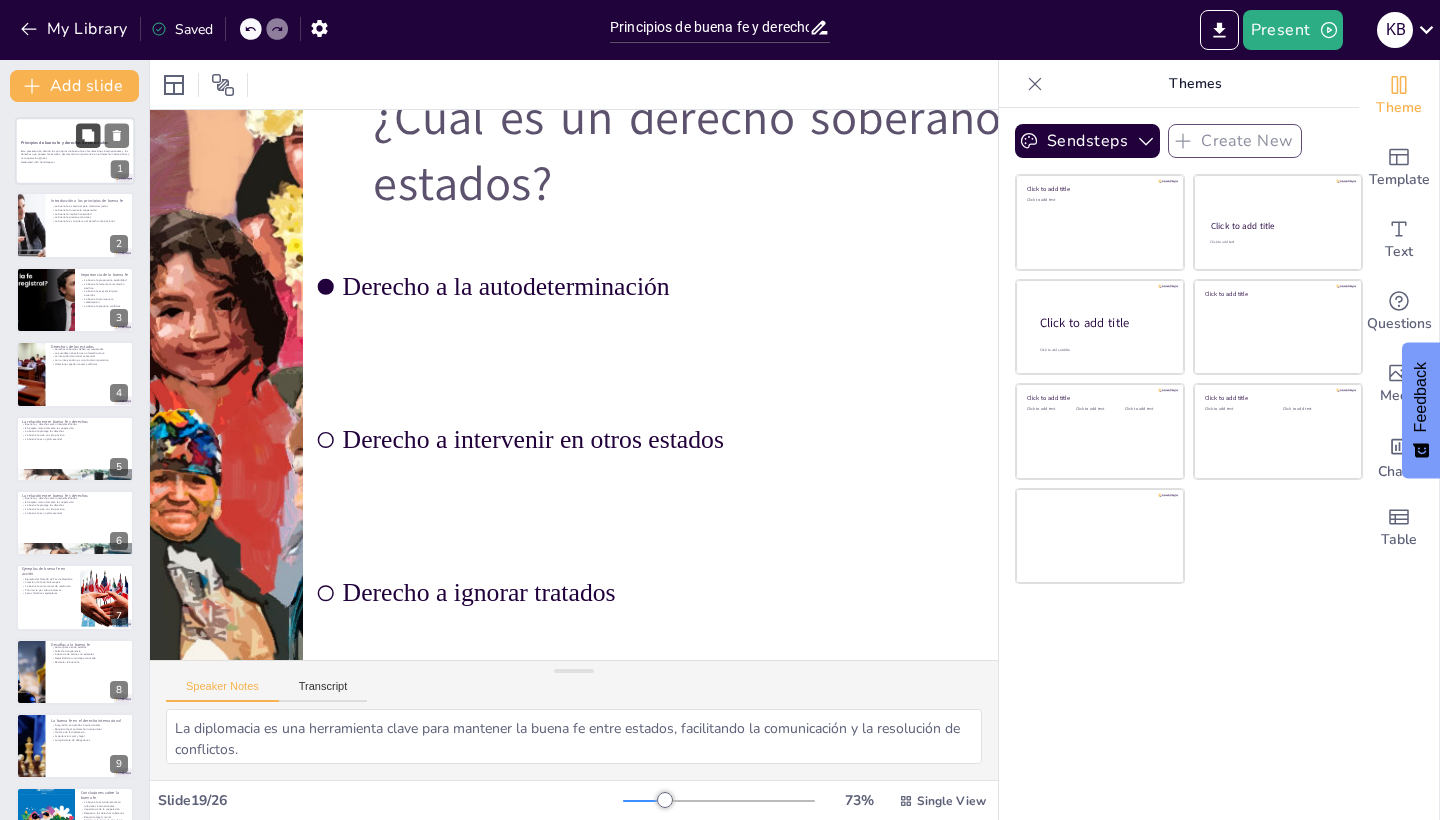 checkbox on "true" 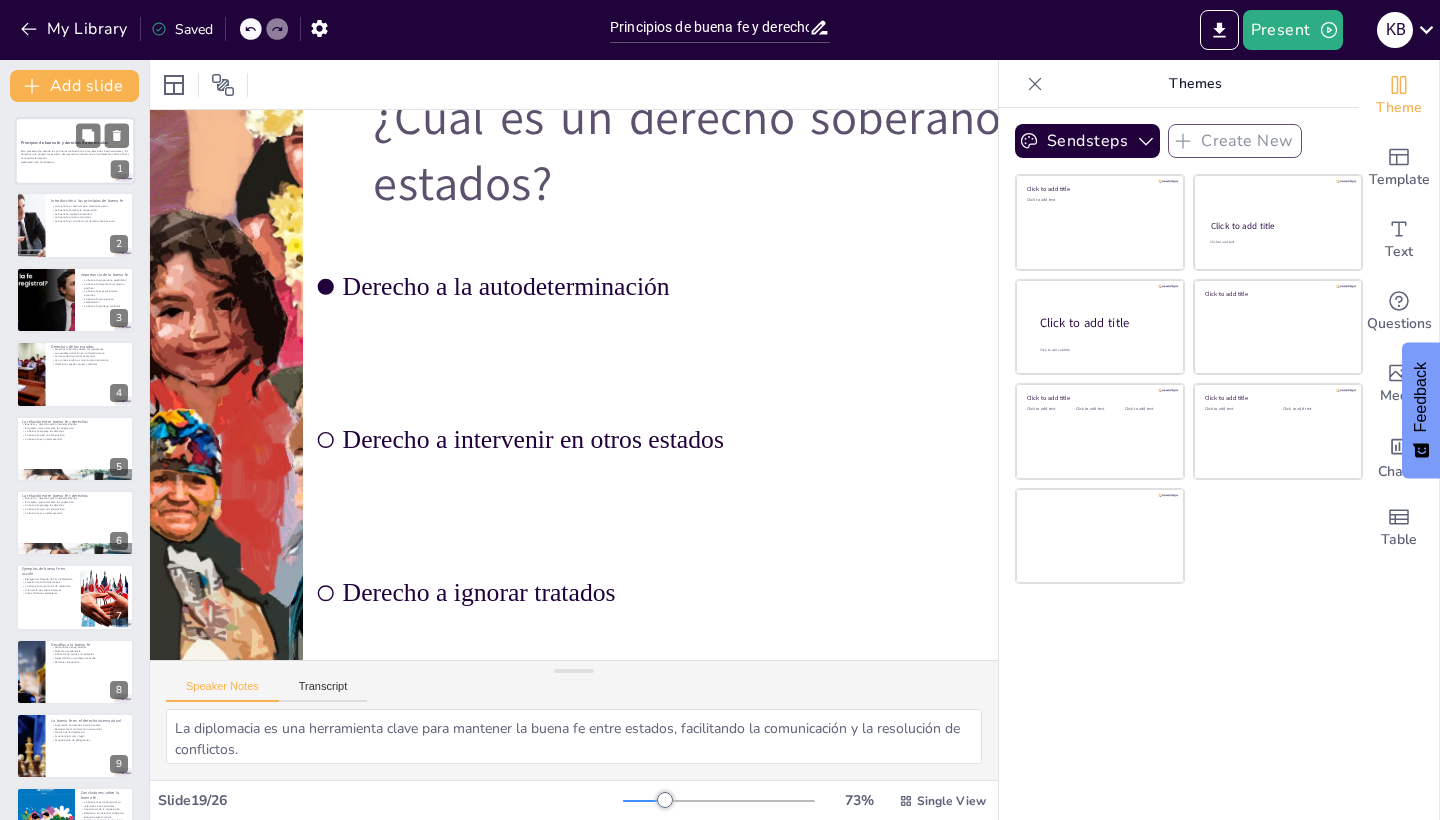 checkbox on "true" 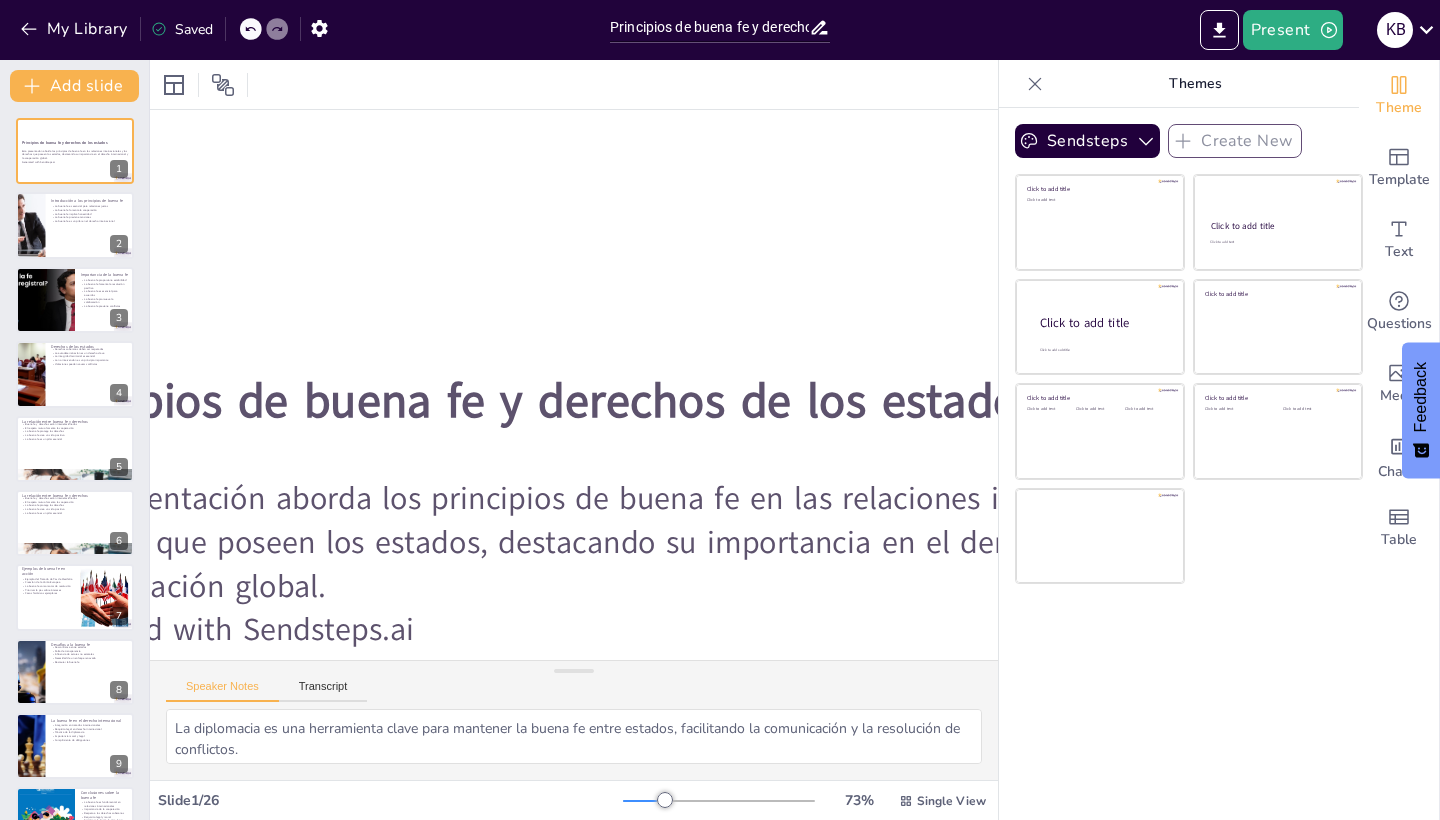 checkbox on "true" 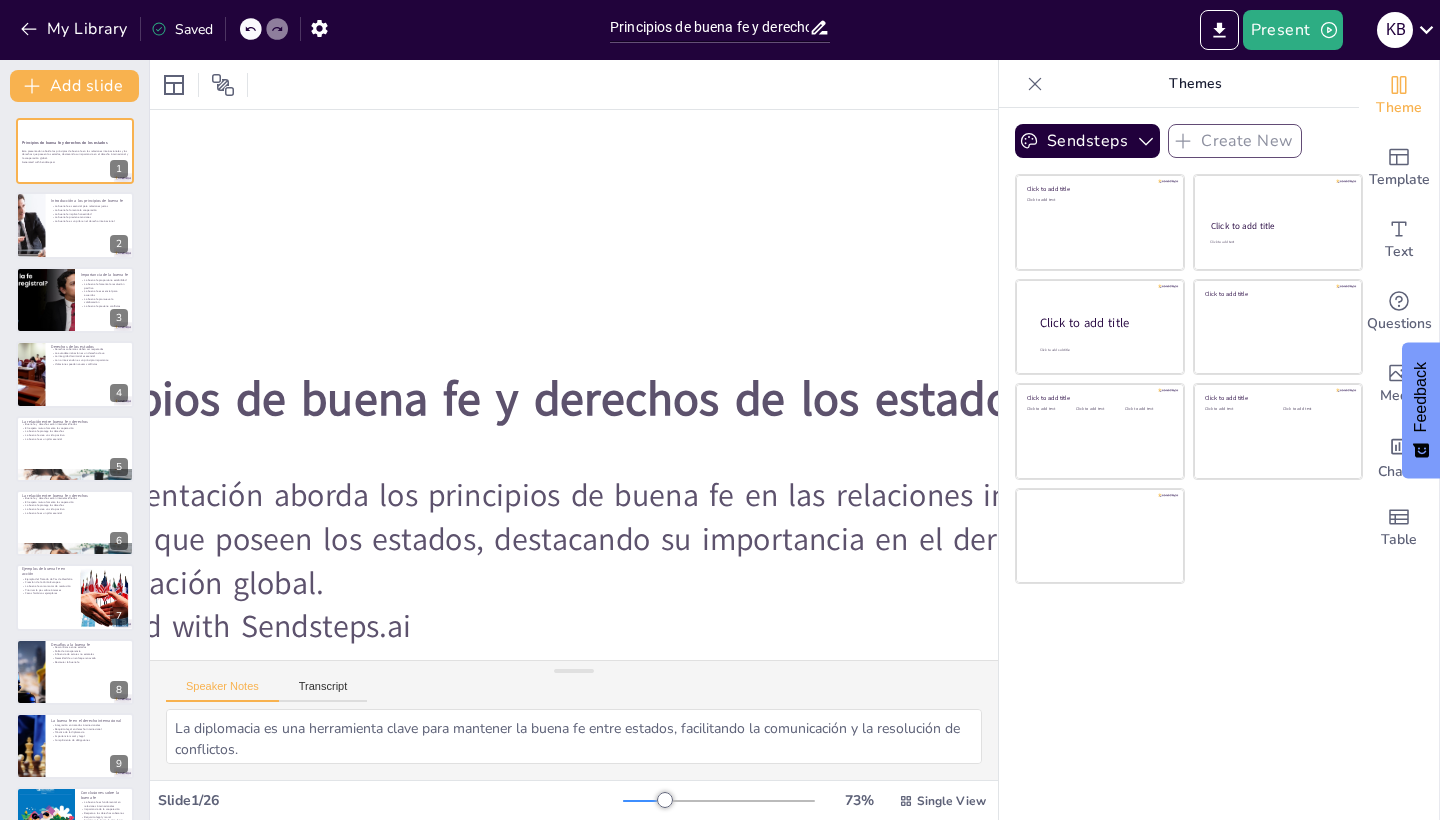 checkbox on "true" 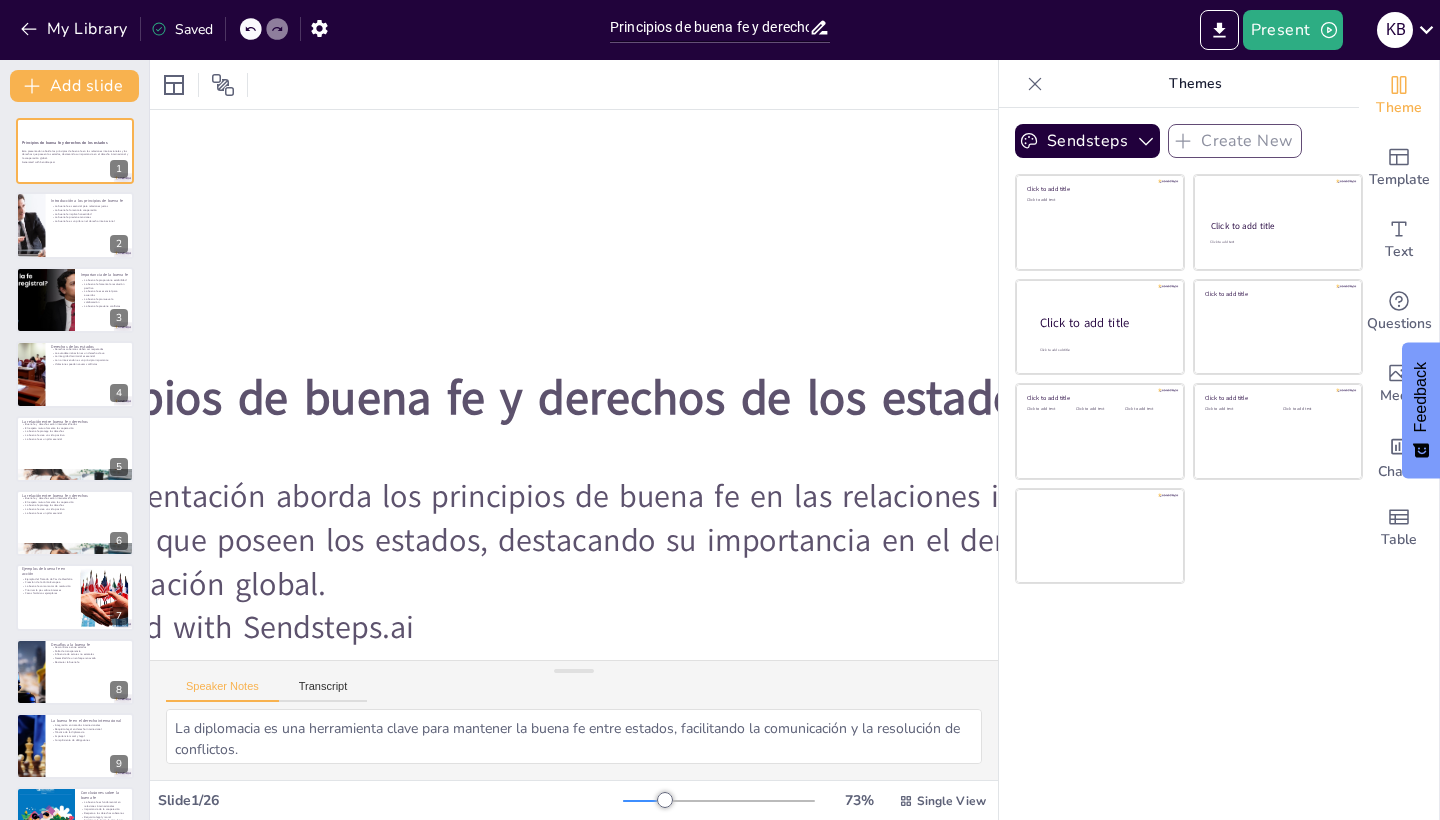 checkbox on "true" 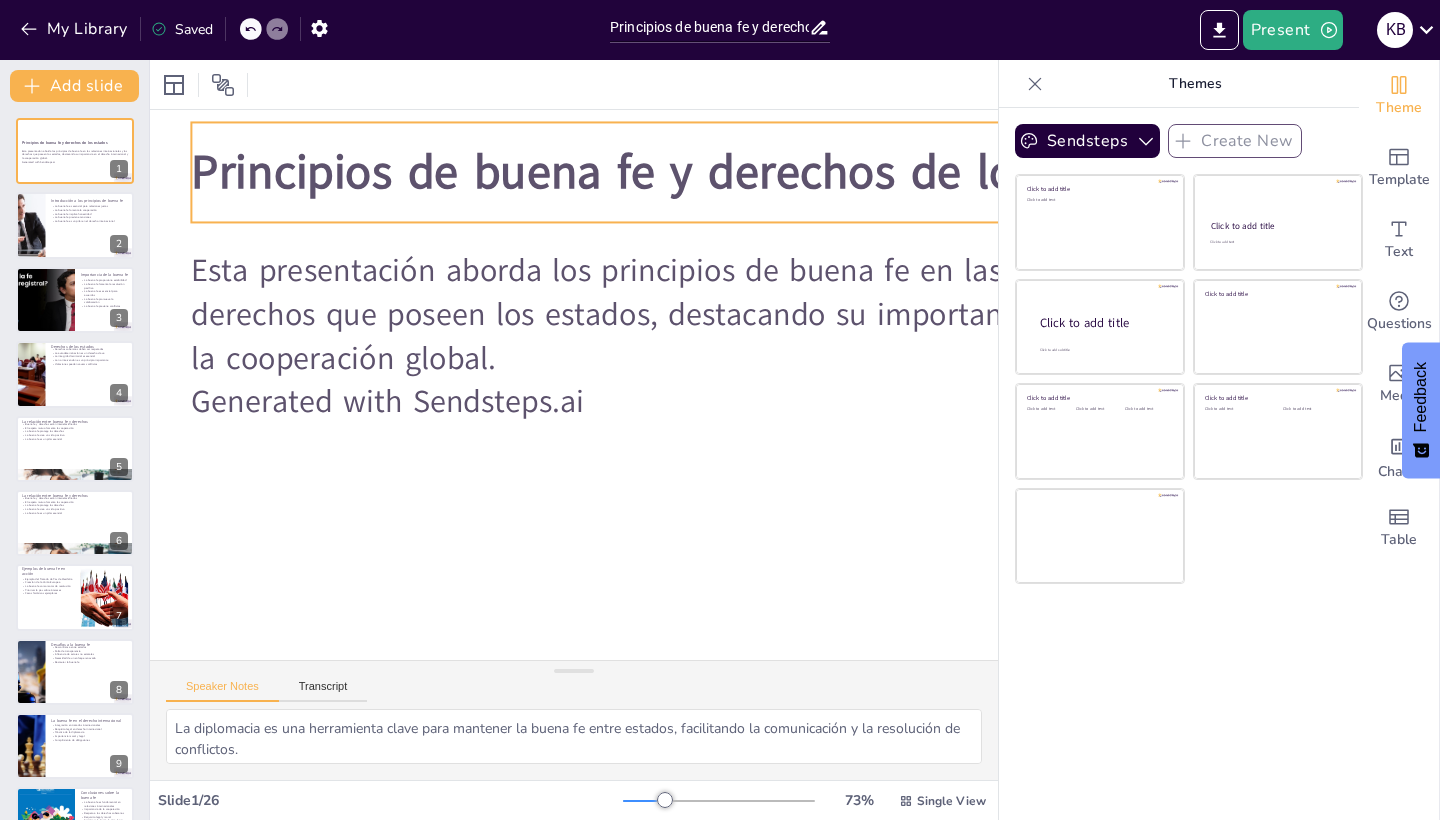 scroll, scrollTop: 226, scrollLeft: 84, axis: both 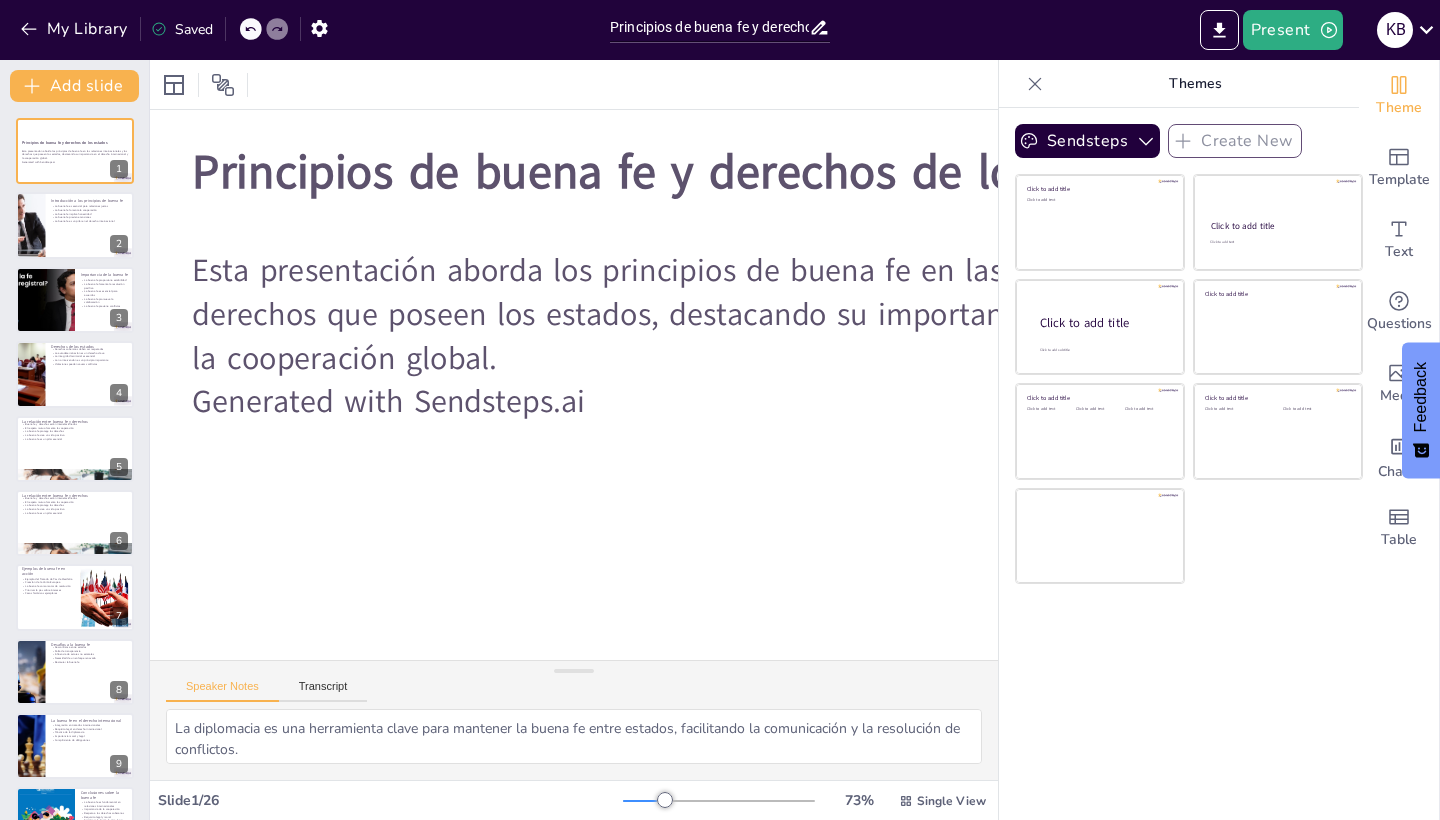 click on "Principios de buena fe y derechos de los estados Esta presentación aborda los principios de buena fe en las relaciones internacionales y los derechos que poseen los estados, destacando su importancia en el derecho internacional y la cooperación global. Generated with Sendsteps.ai 1 Introducción a los principios de buena fe La buena fe es esencial para relaciones justas La buena fe fomenta la cooperación La buena fe implica honestidad La buena fe previene tensiones La buena fe es un pilar en el derecho internacional 2 Importancia de la buena fe La buena fe proporciona estabilidad La buena fe fomenta la resolución pacífica La buena fe es esencial para acuerdos La buena fe promueve la colaboración La buena fe previene conflictos 3 Derechos de los estados Derechos soberanos deben ser respetados La autodeterminación es un derecho clave La integridad territorial es esencial La no intervención es un principio importante Violaciones pueden causar conflictos 4 La relación entre buena fe y derechos 5 6 7 8 9" at bounding box center (74, 1081) 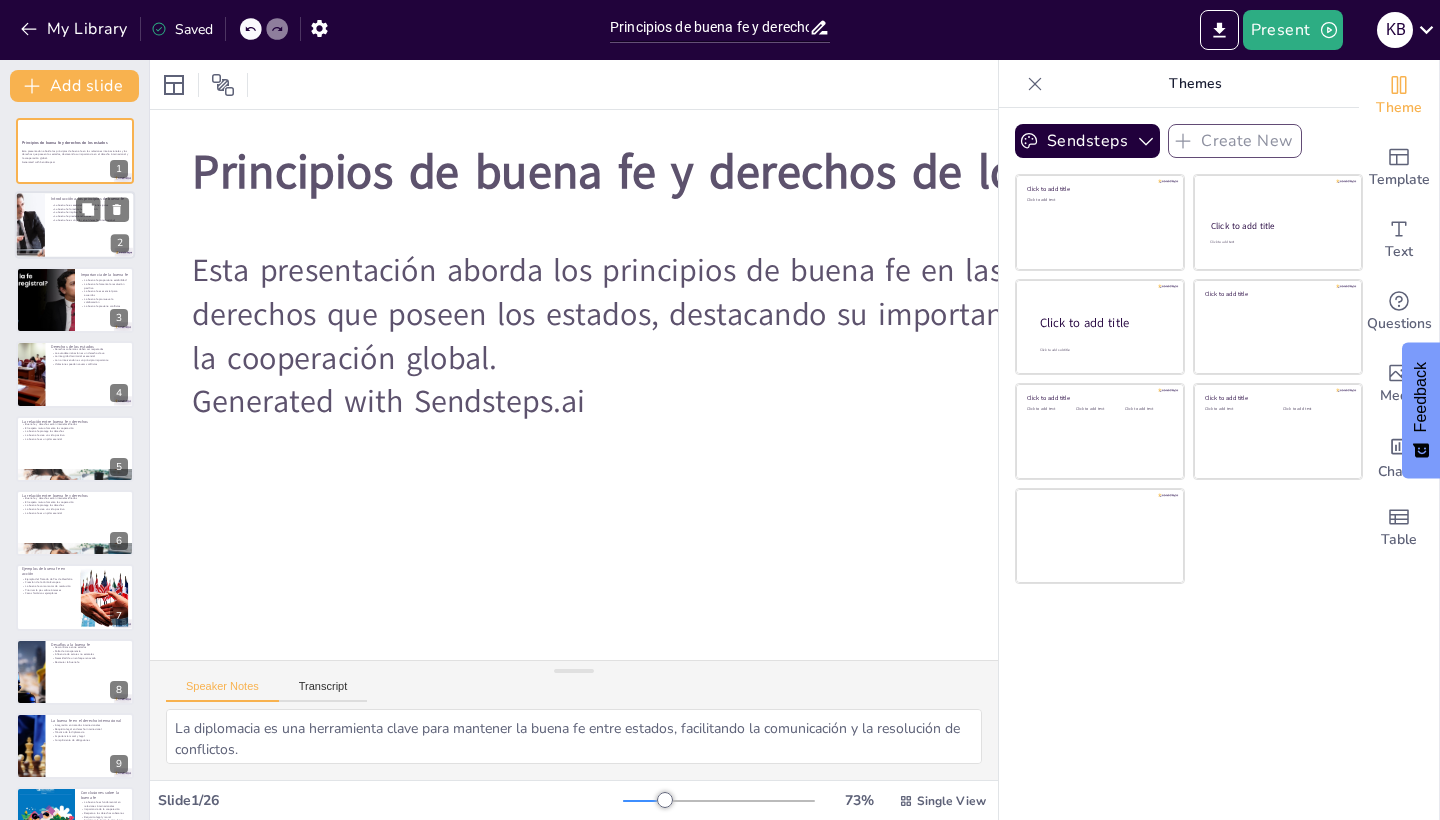 click on "La buena fe fomenta la cooperación" at bounding box center (90, 209) 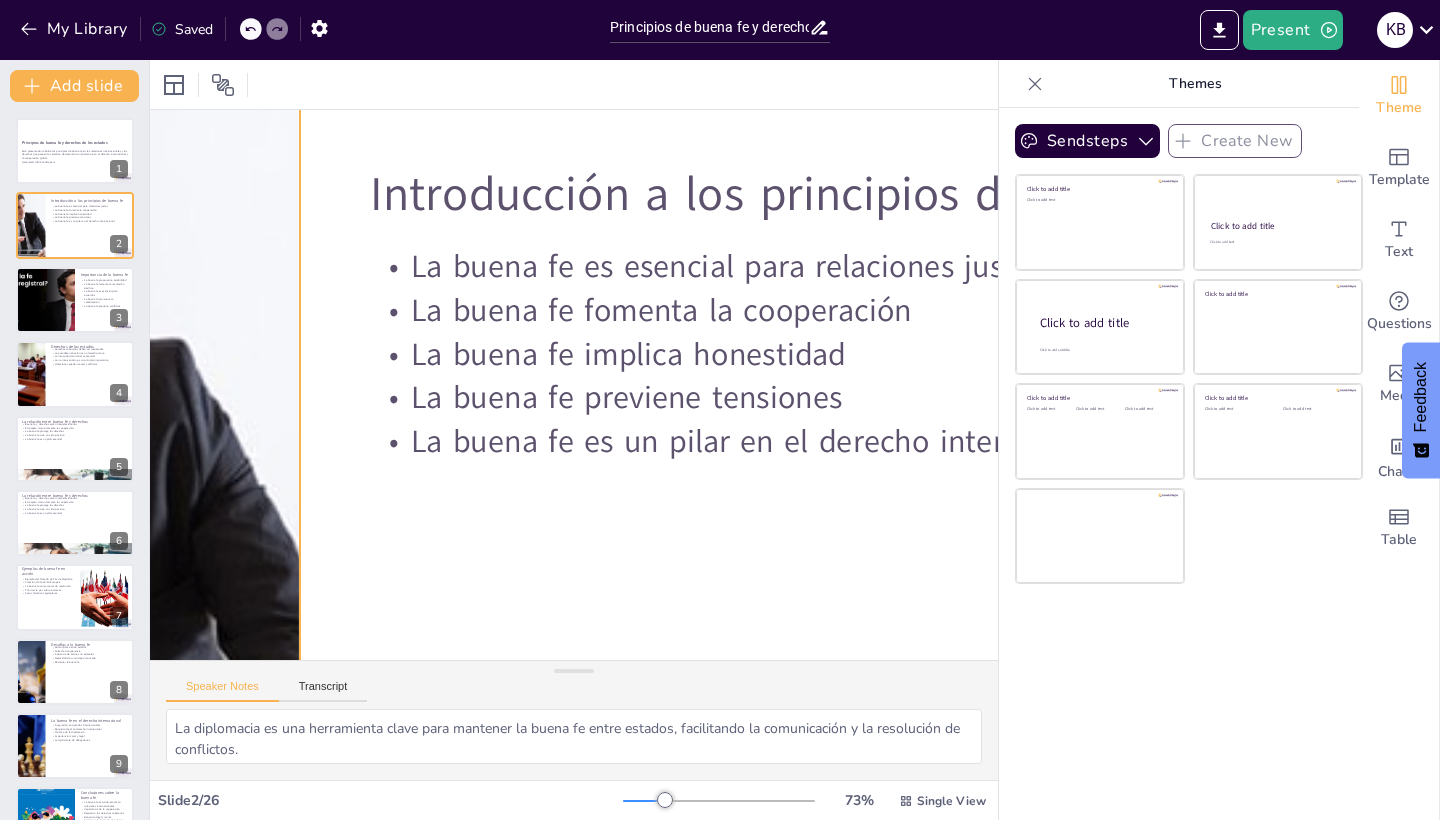 scroll, scrollTop: 0, scrollLeft: 276, axis: horizontal 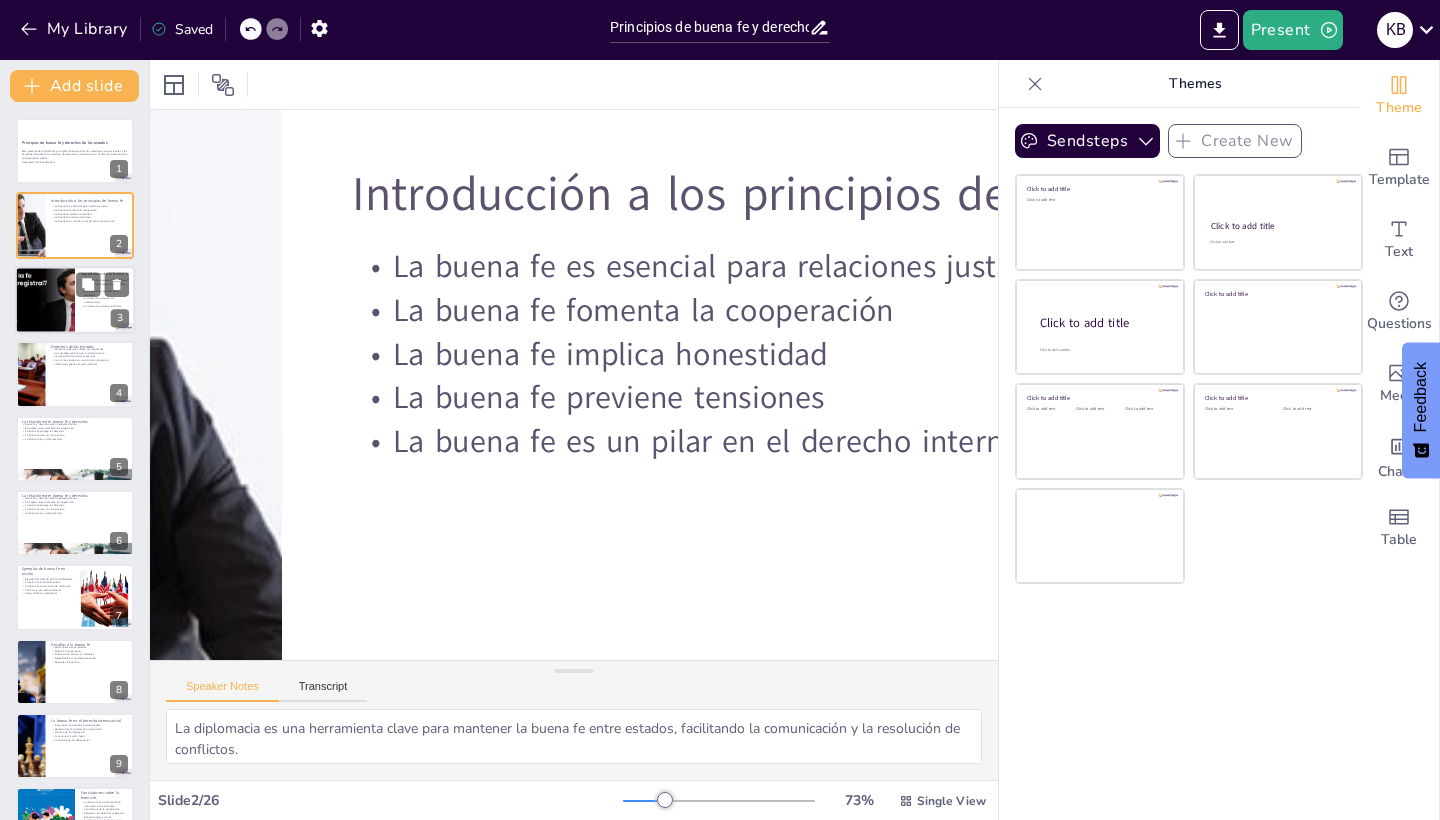 click at bounding box center (45, 300) 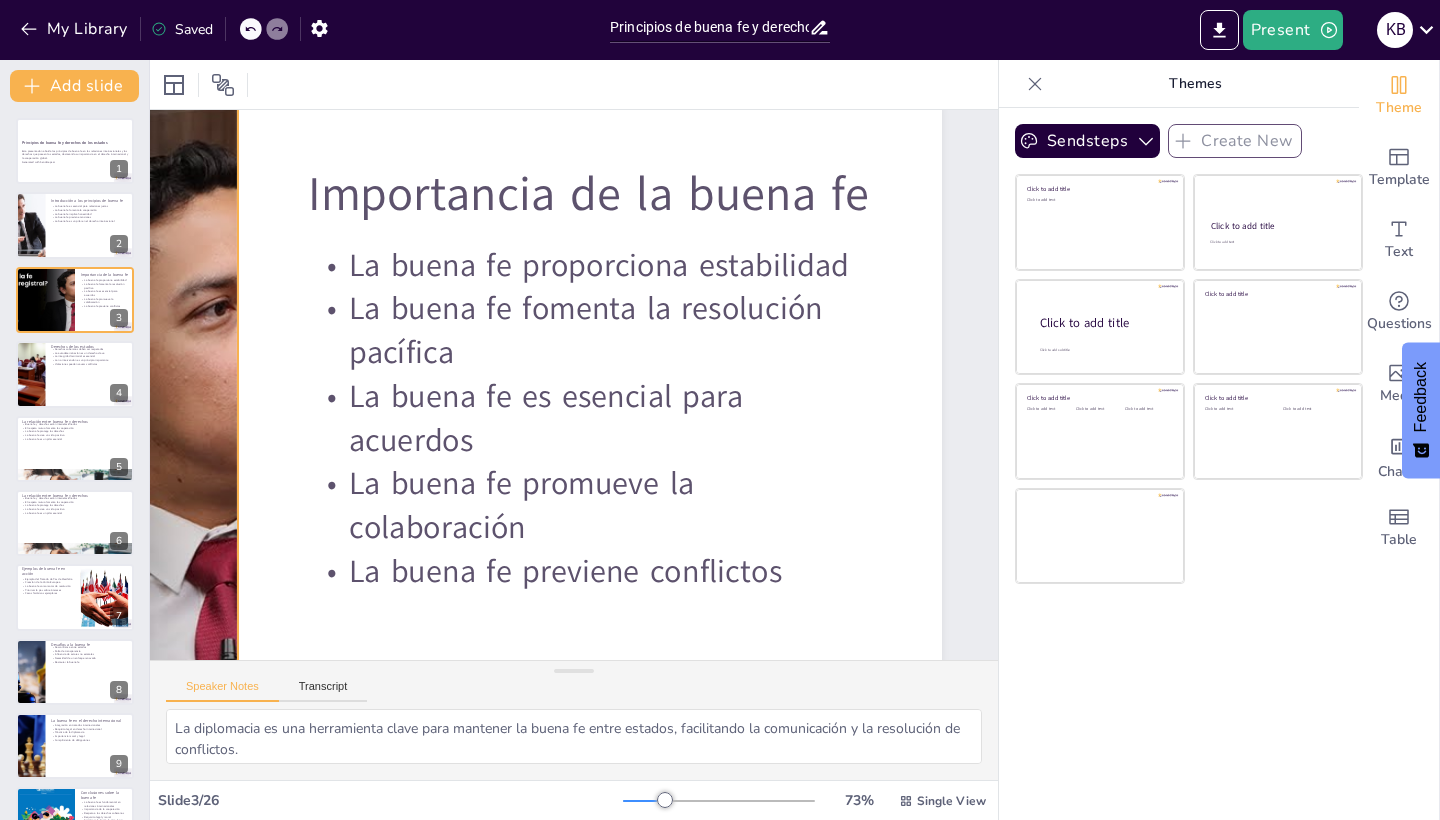 scroll, scrollTop: 0, scrollLeft: 672, axis: horizontal 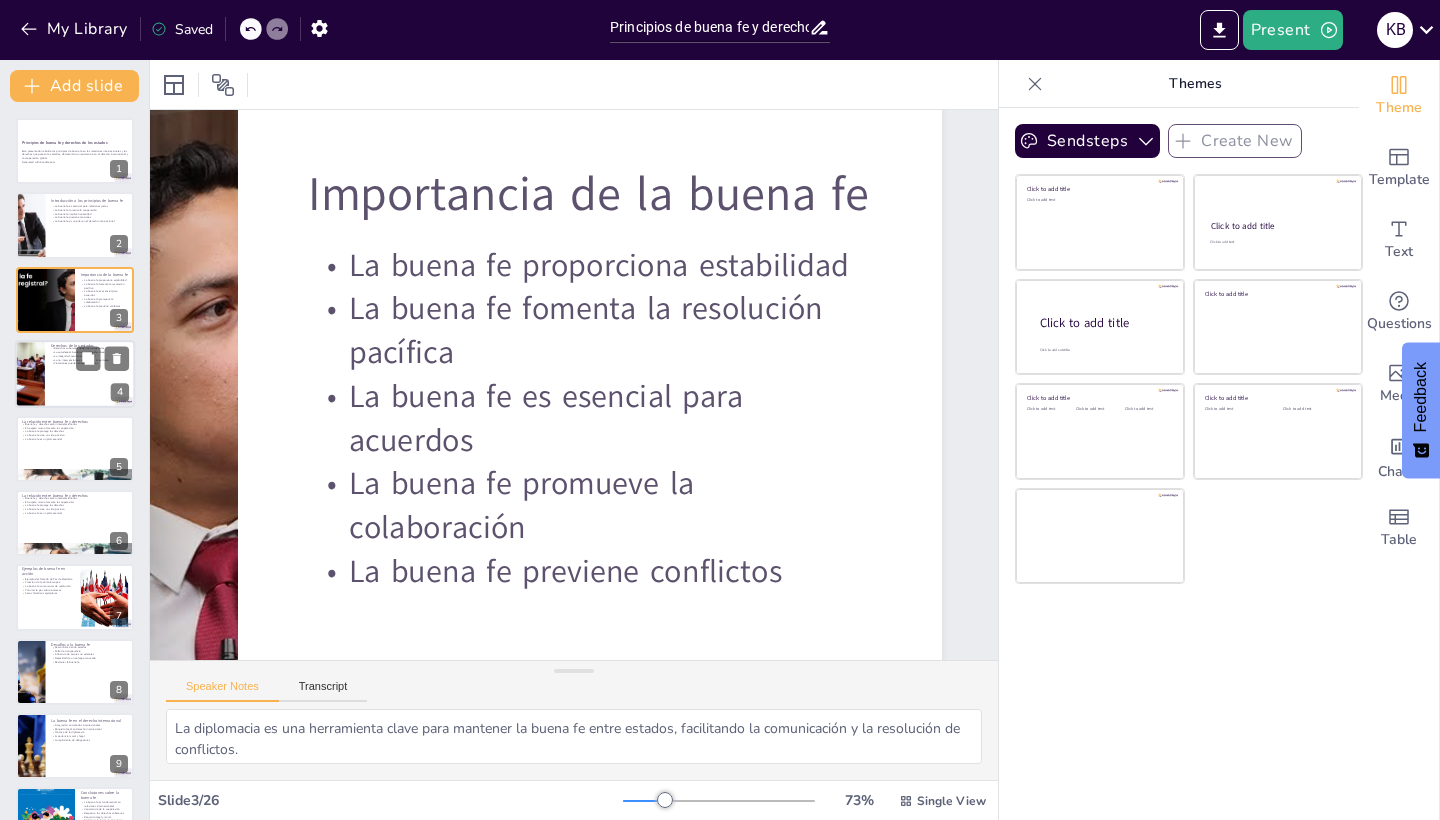 click at bounding box center [29, 374] 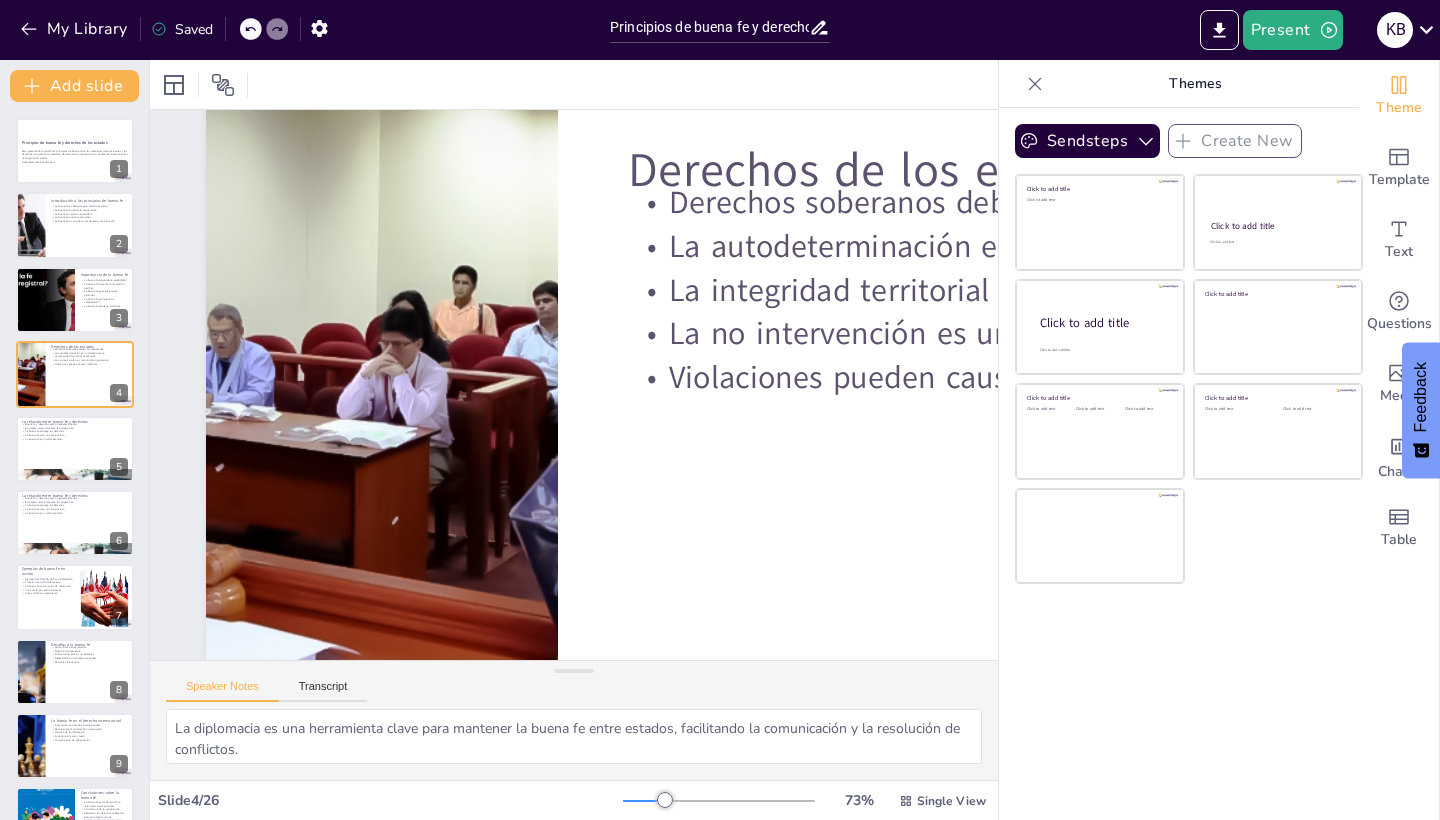 scroll, scrollTop: 0, scrollLeft: 0, axis: both 